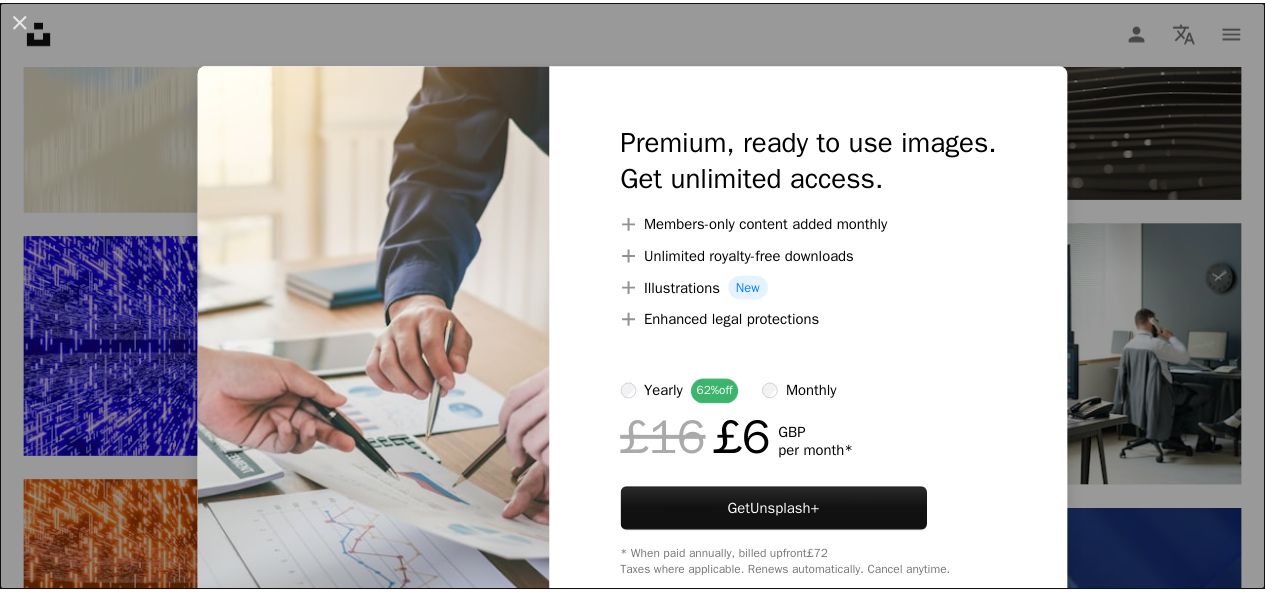 scroll, scrollTop: 5900, scrollLeft: 0, axis: vertical 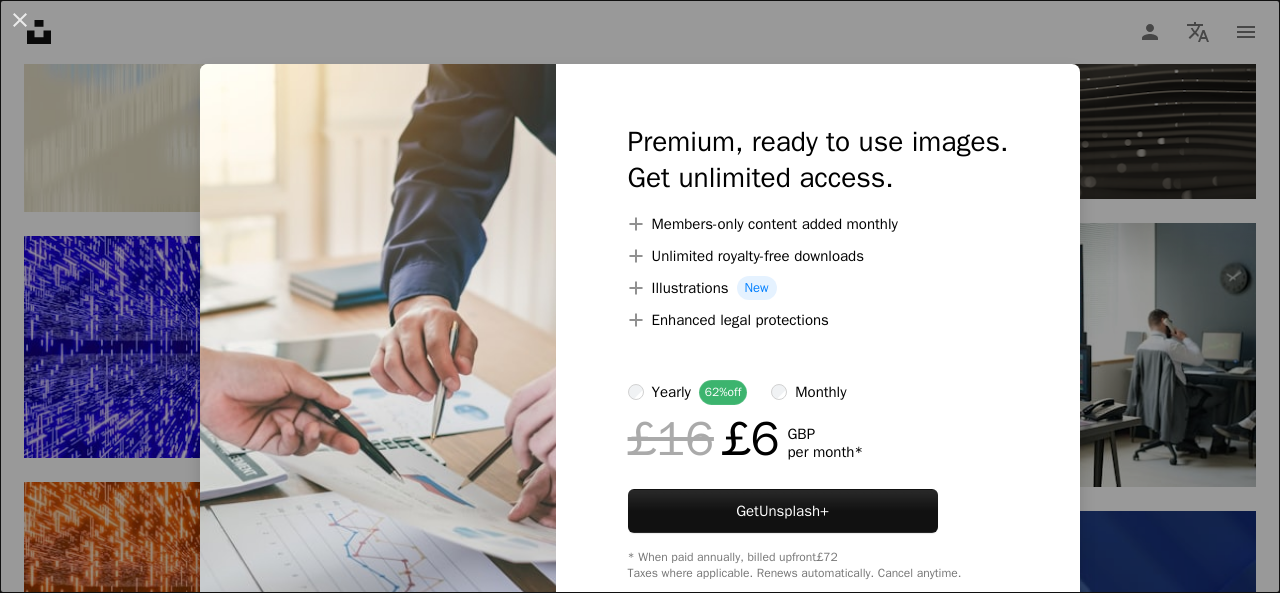 click on "An X shape Premium, ready to use images. Get unlimited access. A plus sign Members-only content added monthly A plus sign Unlimited royalty-free downloads A plus sign Illustrations  New A plus sign Enhanced legal protections yearly 62%  off monthly £16   £6 GBP per month * Get  Unsplash+ * When paid annually, billed upfront  £72 Taxes where applicable. Renews automatically. Cancel anytime." at bounding box center [640, 296] 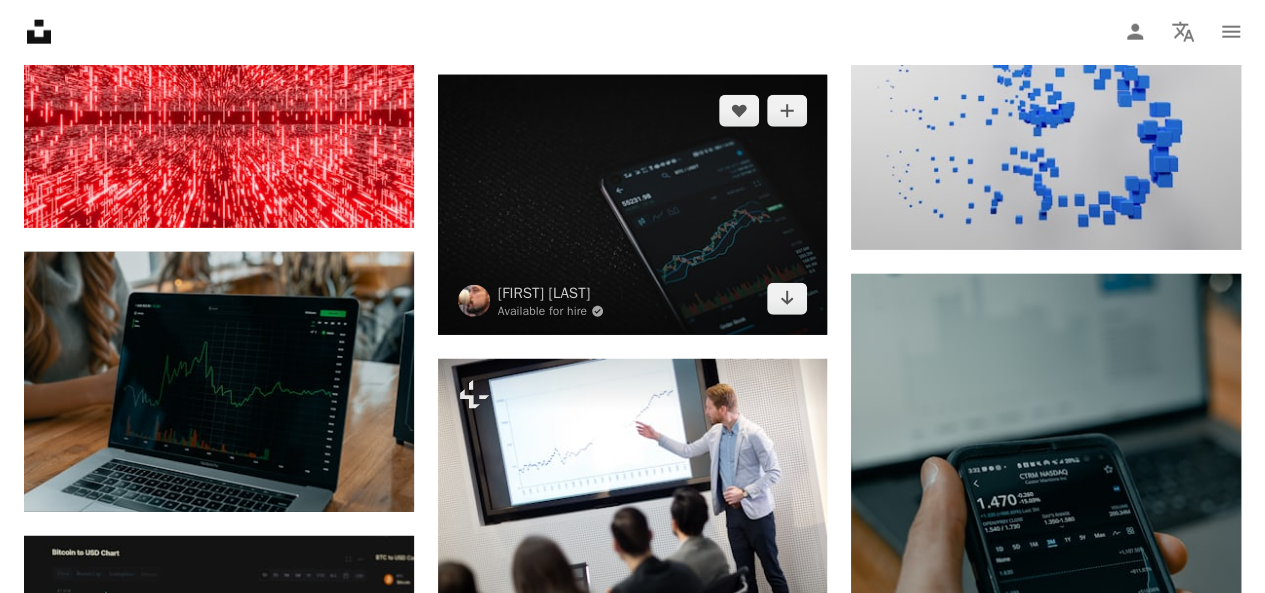 scroll, scrollTop: 10300, scrollLeft: 0, axis: vertical 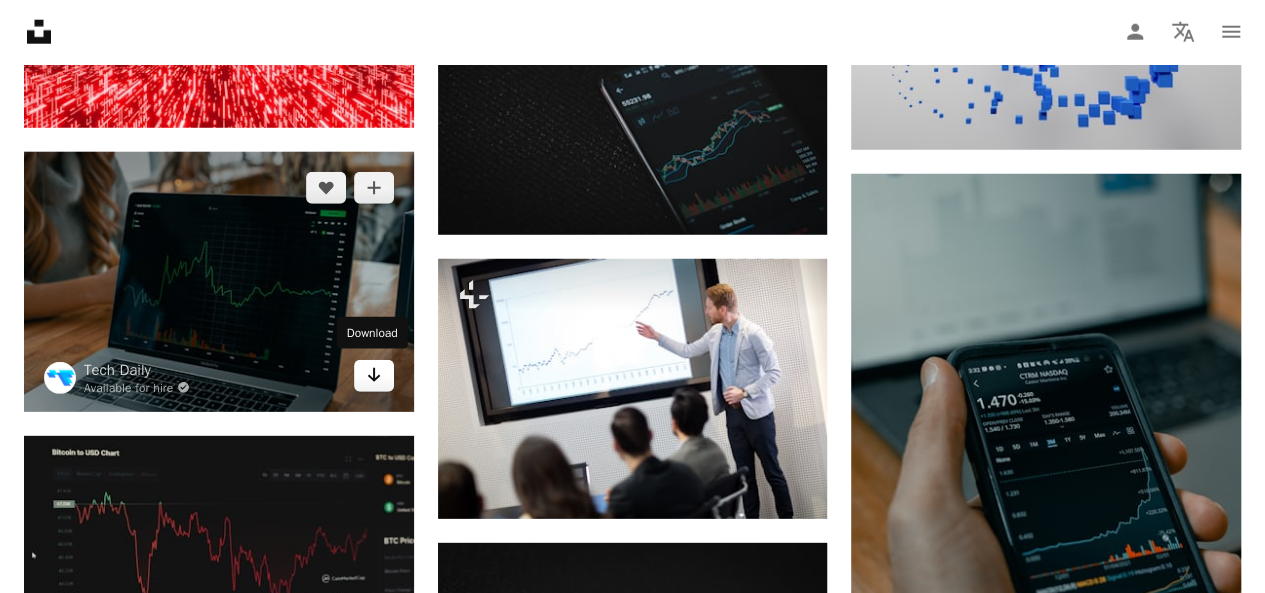 click on "Arrow pointing down" 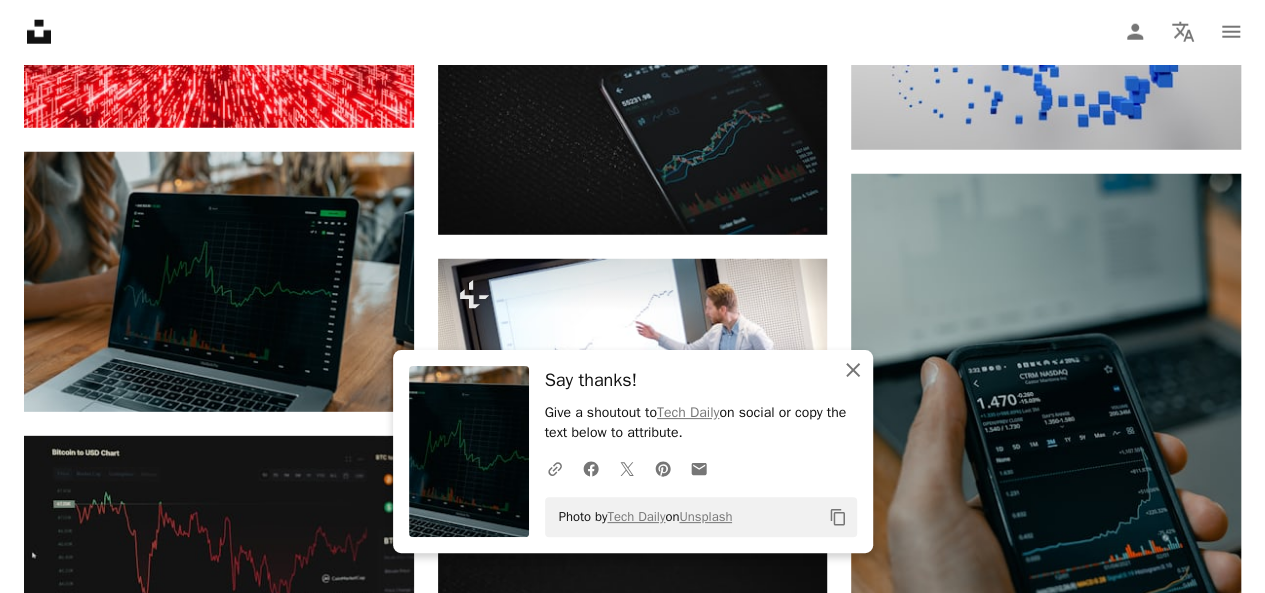 click on "An X shape" 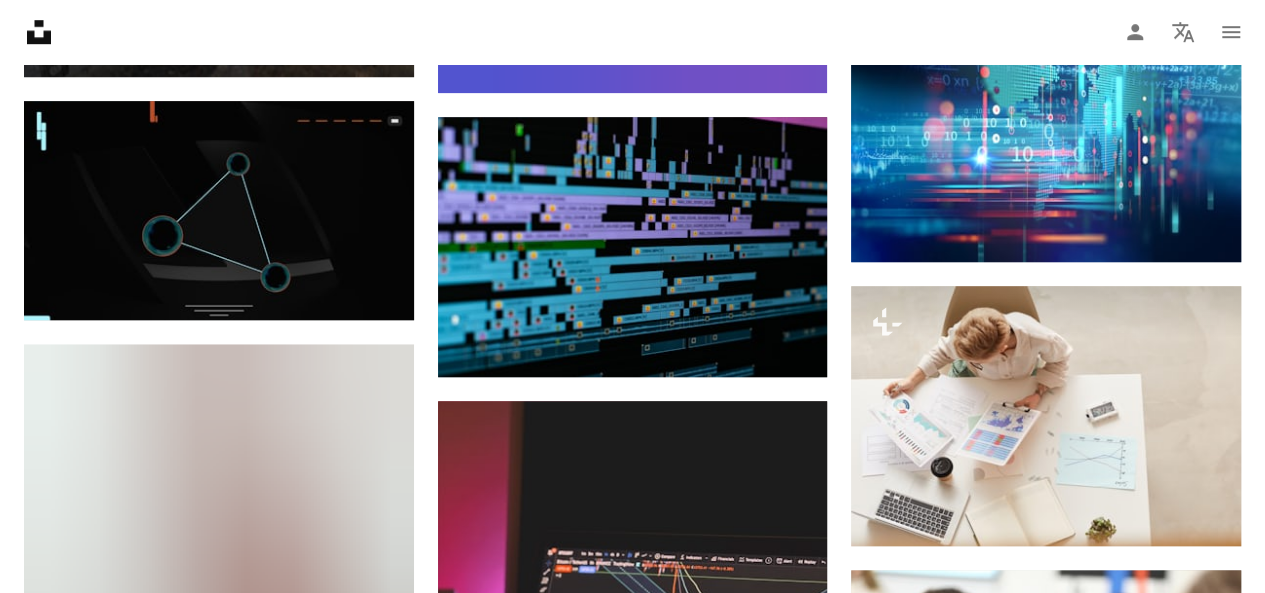 scroll, scrollTop: 12200, scrollLeft: 0, axis: vertical 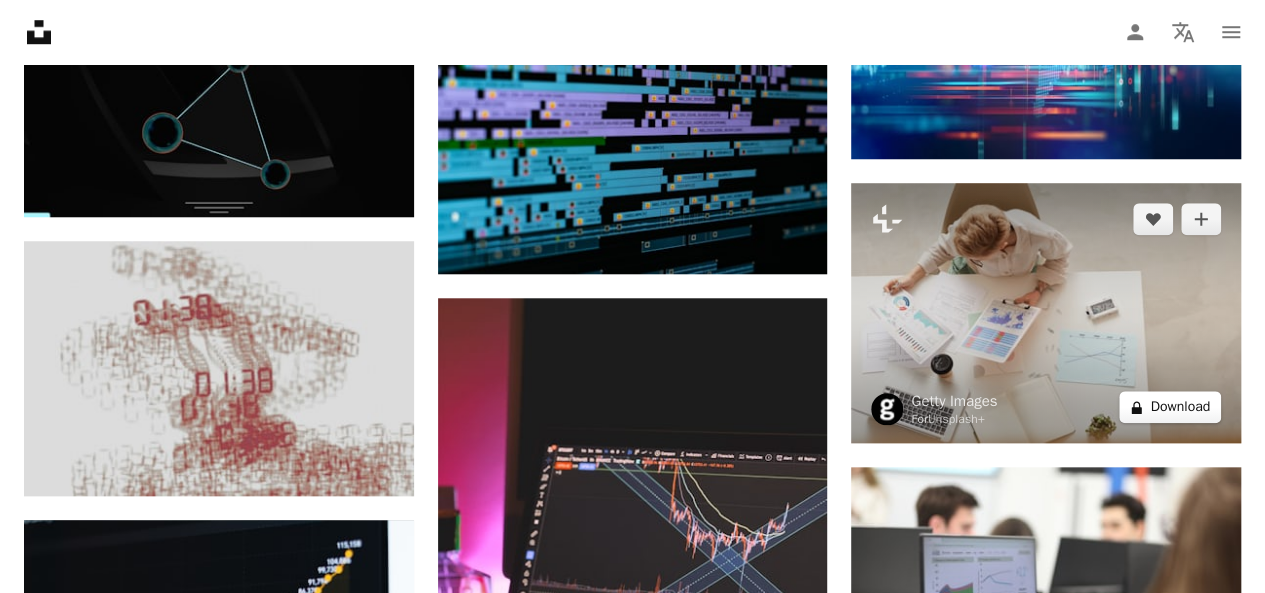 click on "A lock Download" at bounding box center [1170, 407] 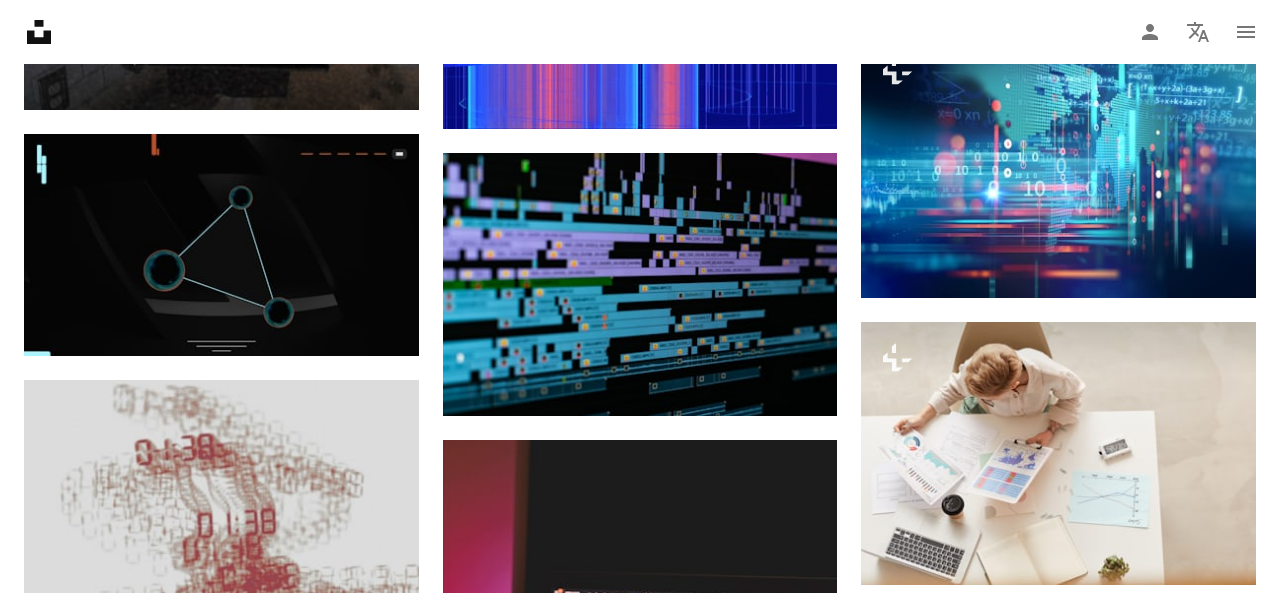 click on "An X shape Premium, ready to use images. Get unlimited access. A plus sign Members-only content added monthly A plus sign Unlimited royalty-free downloads A plus sign Illustrations  New A plus sign Enhanced legal protections yearly 62%  off monthly £16   £6 GBP per month * Get  Unsplash+ * When paid annually, billed upfront  £72 Taxes where applicable. Renews automatically. Cancel anytime." at bounding box center (640, 3511) 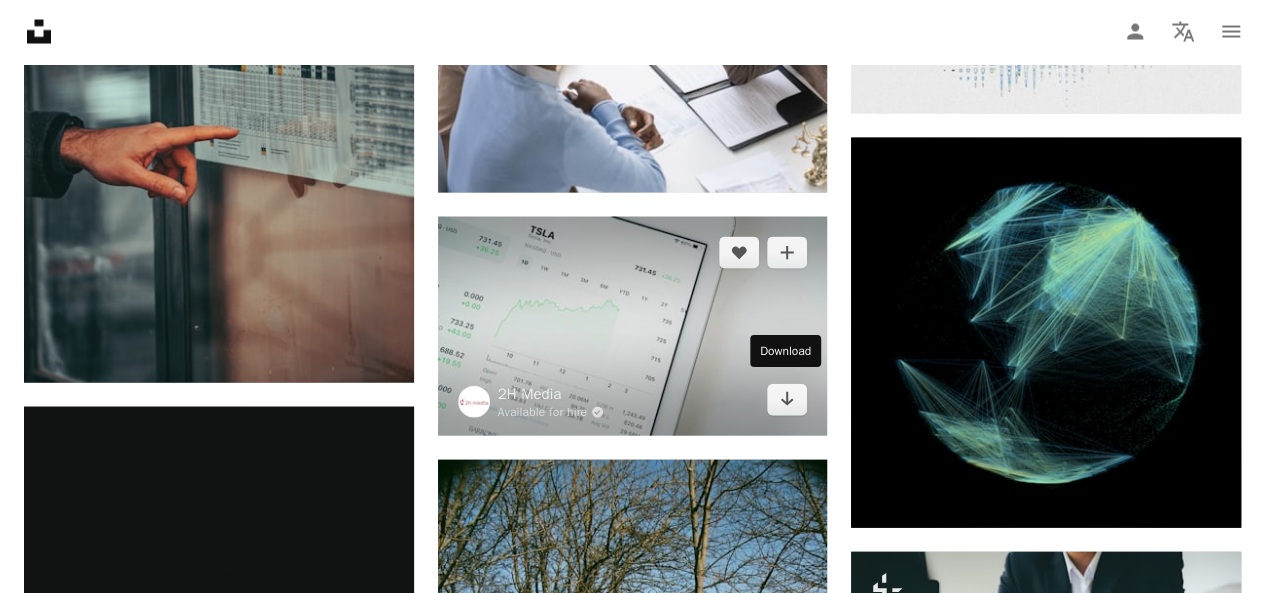 scroll, scrollTop: 13400, scrollLeft: 0, axis: vertical 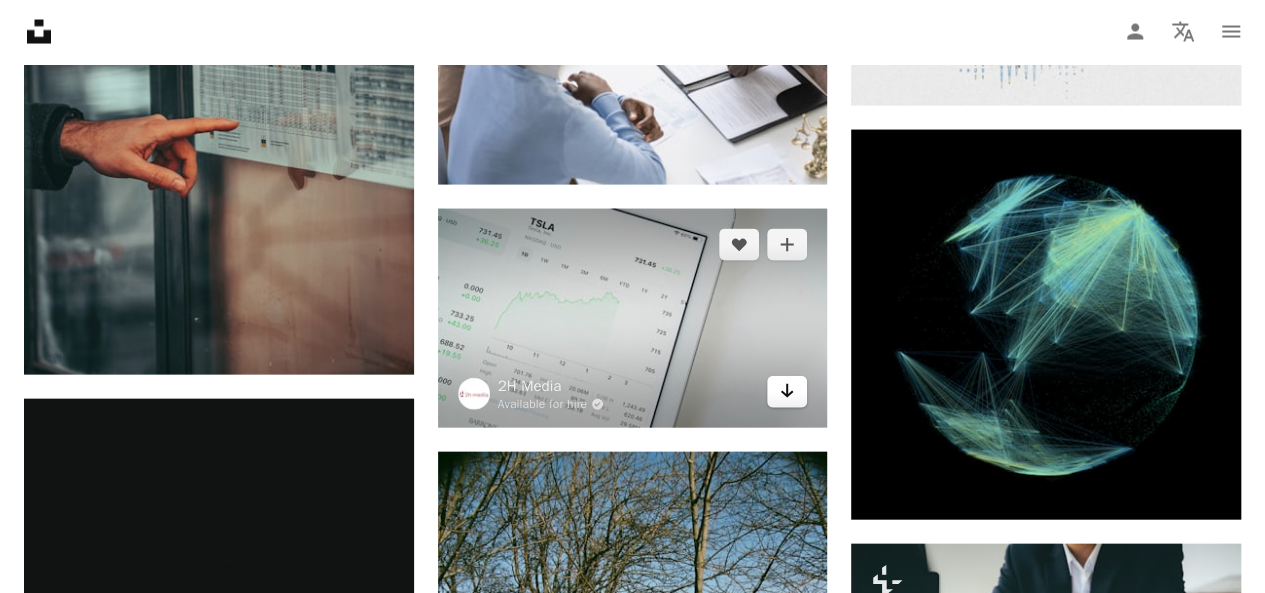 click 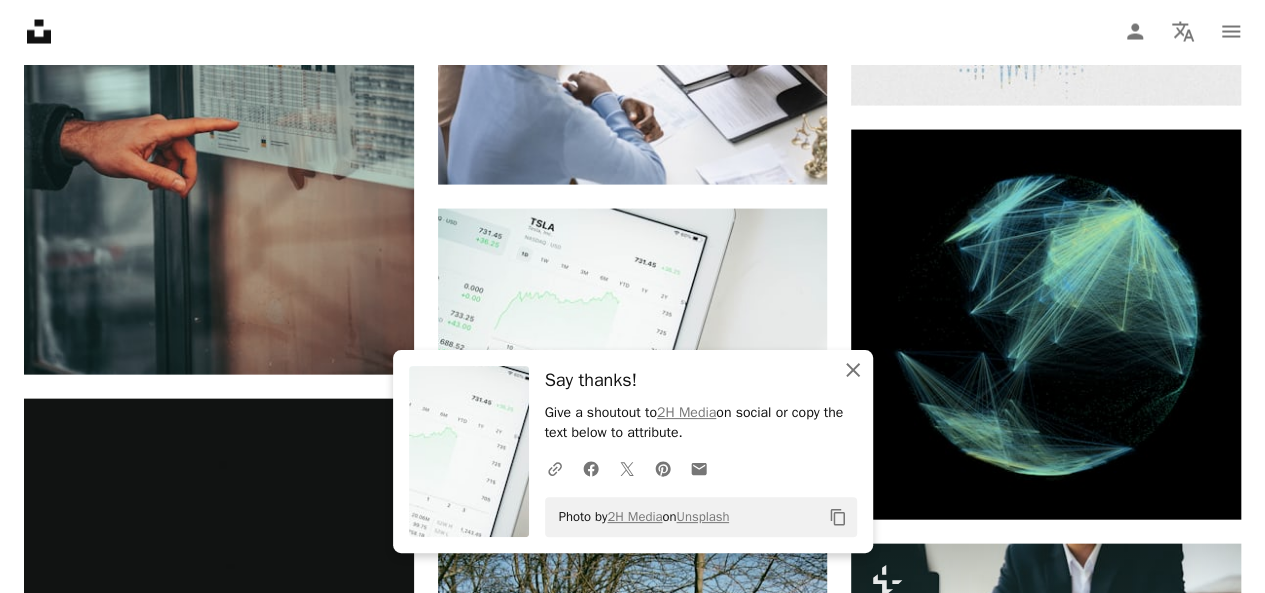 click on "An X shape" 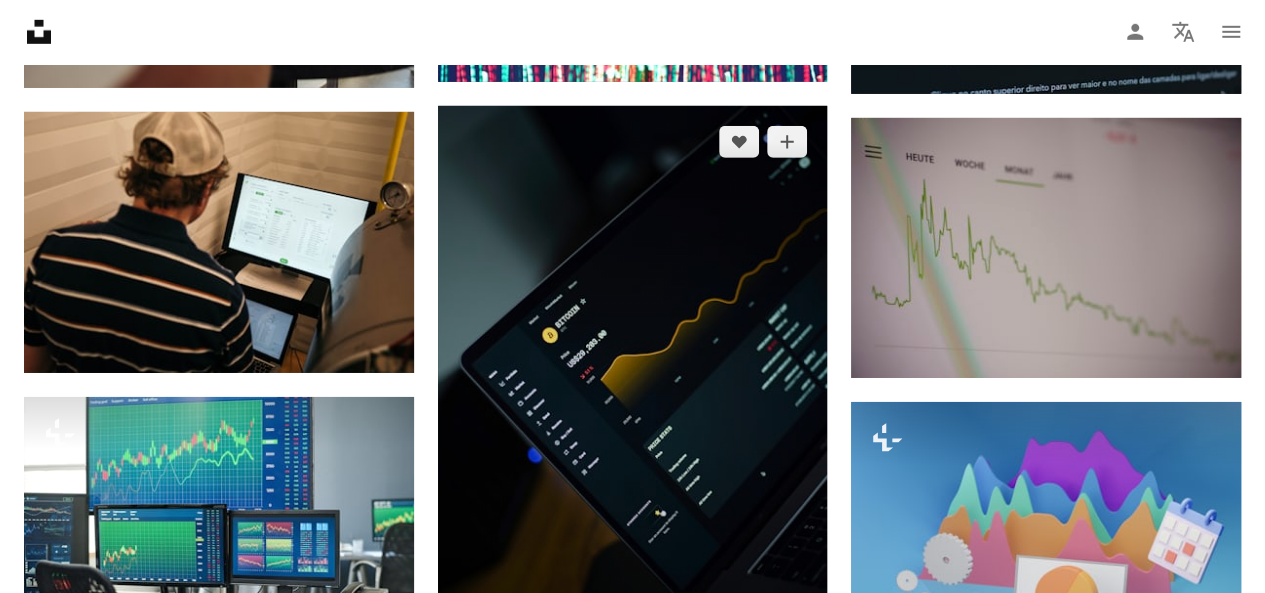 scroll, scrollTop: 18300, scrollLeft: 0, axis: vertical 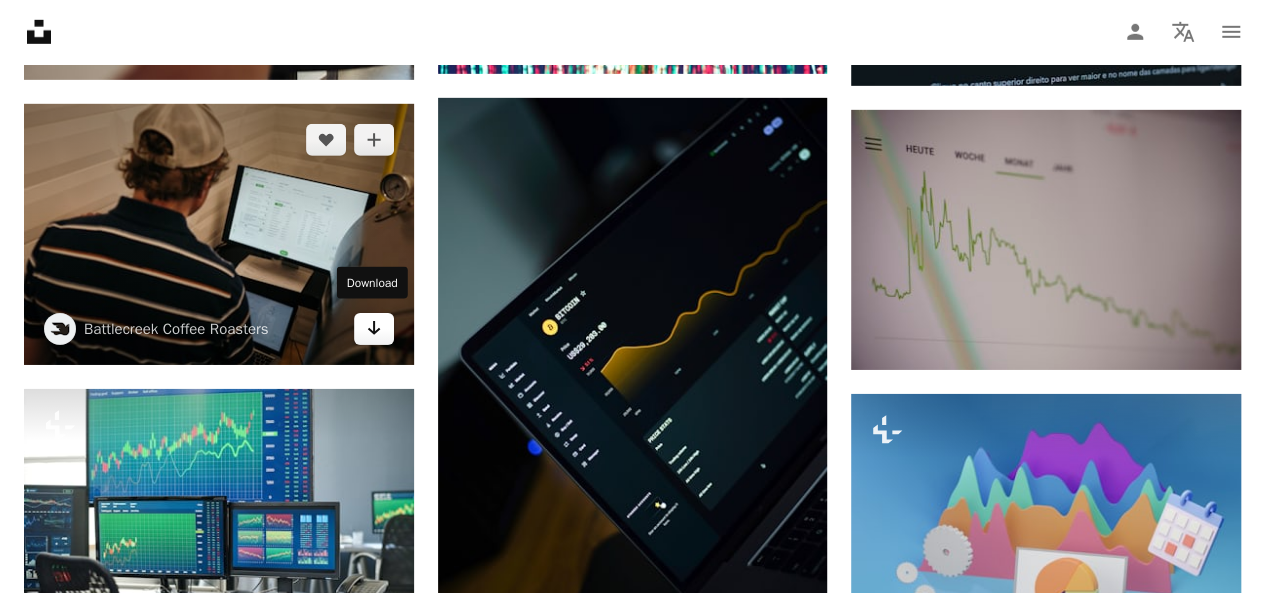 click on "Arrow pointing down" 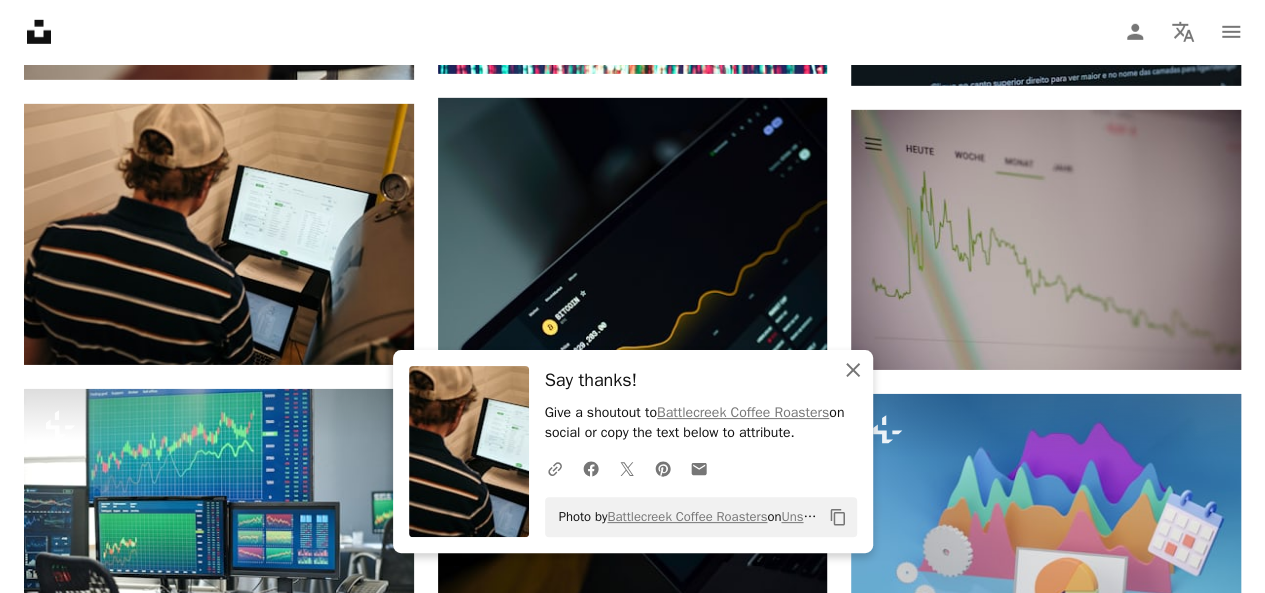 click 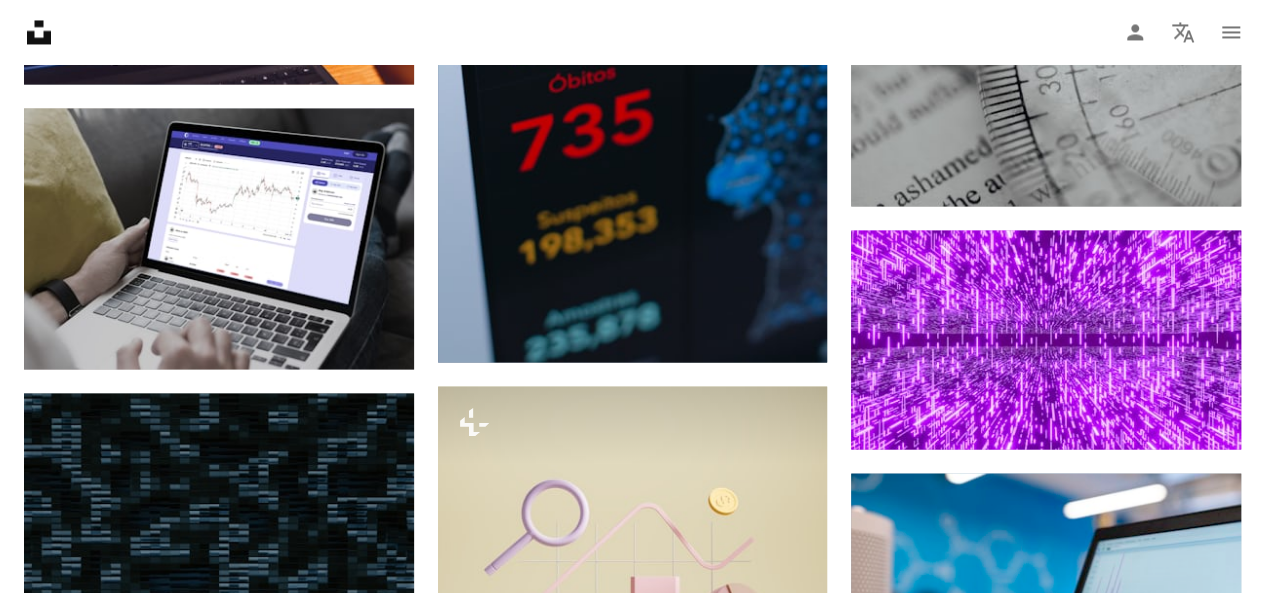 scroll, scrollTop: 28300, scrollLeft: 0, axis: vertical 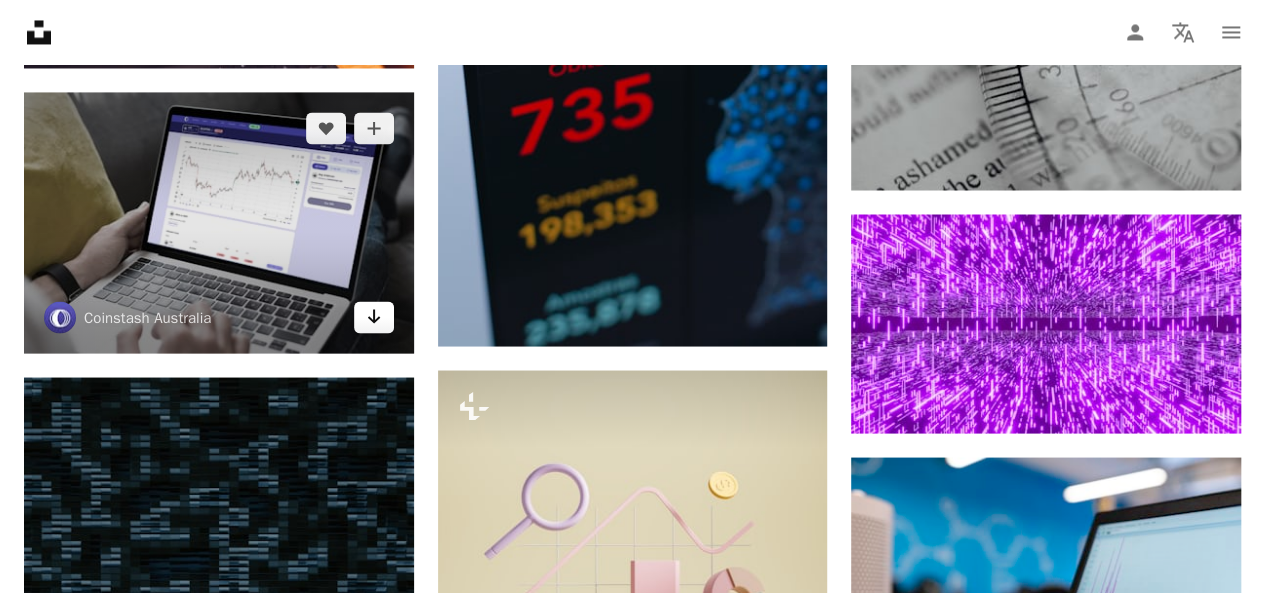 click on "Arrow pointing down" 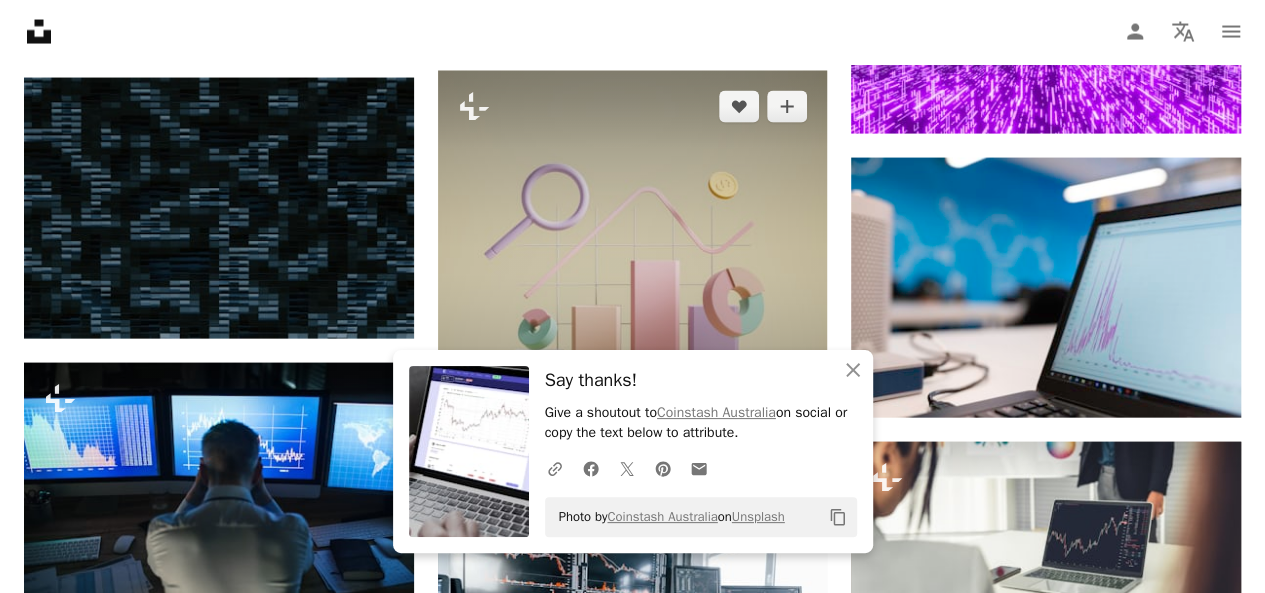scroll, scrollTop: 28600, scrollLeft: 0, axis: vertical 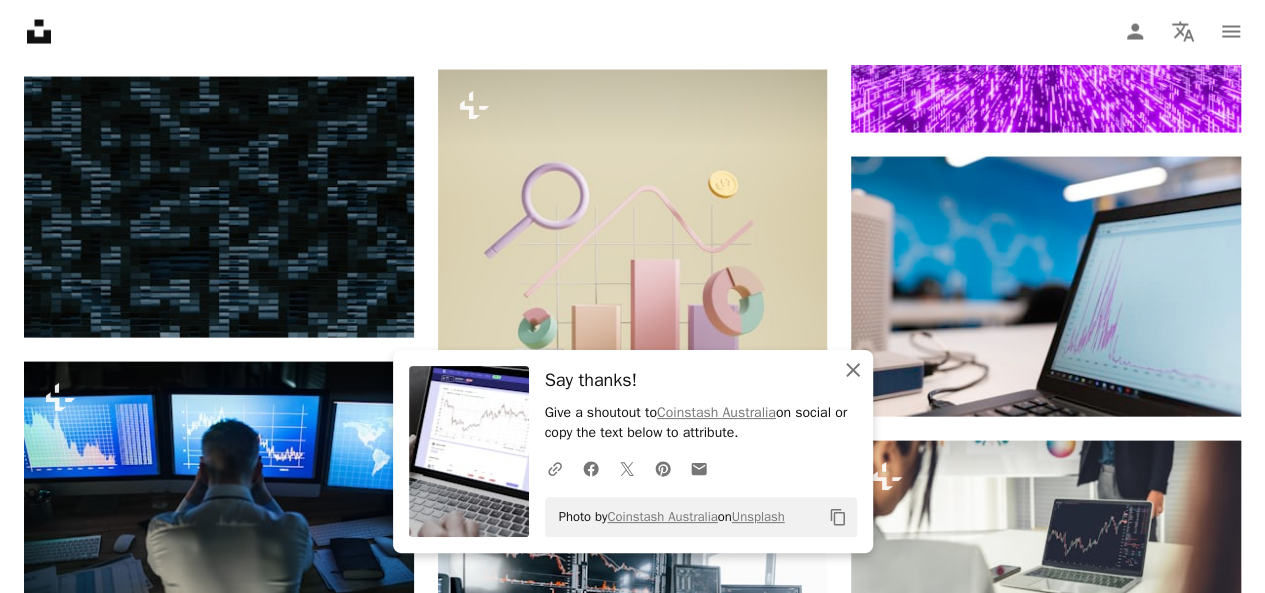 click 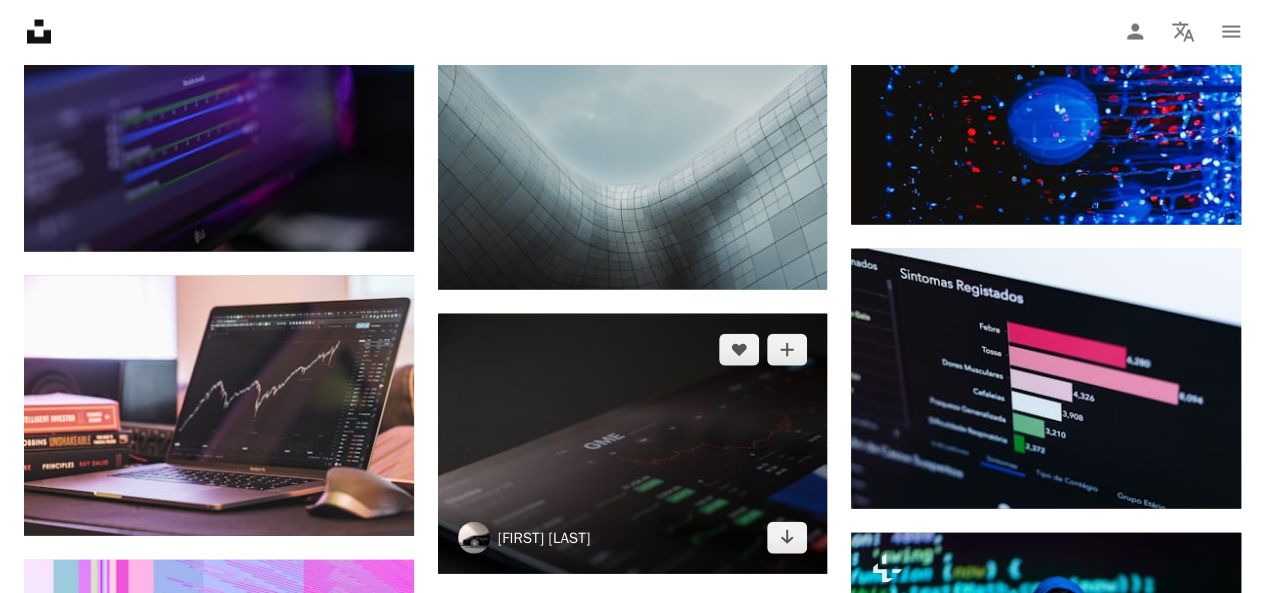 scroll, scrollTop: 32500, scrollLeft: 0, axis: vertical 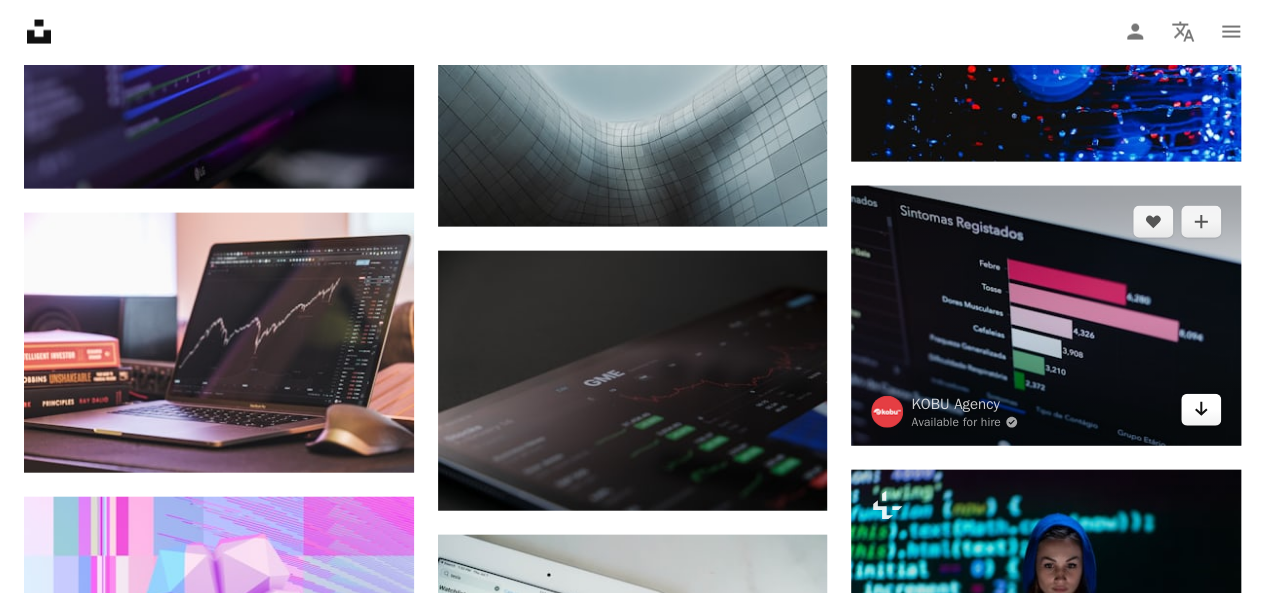 click on "Arrow pointing down" 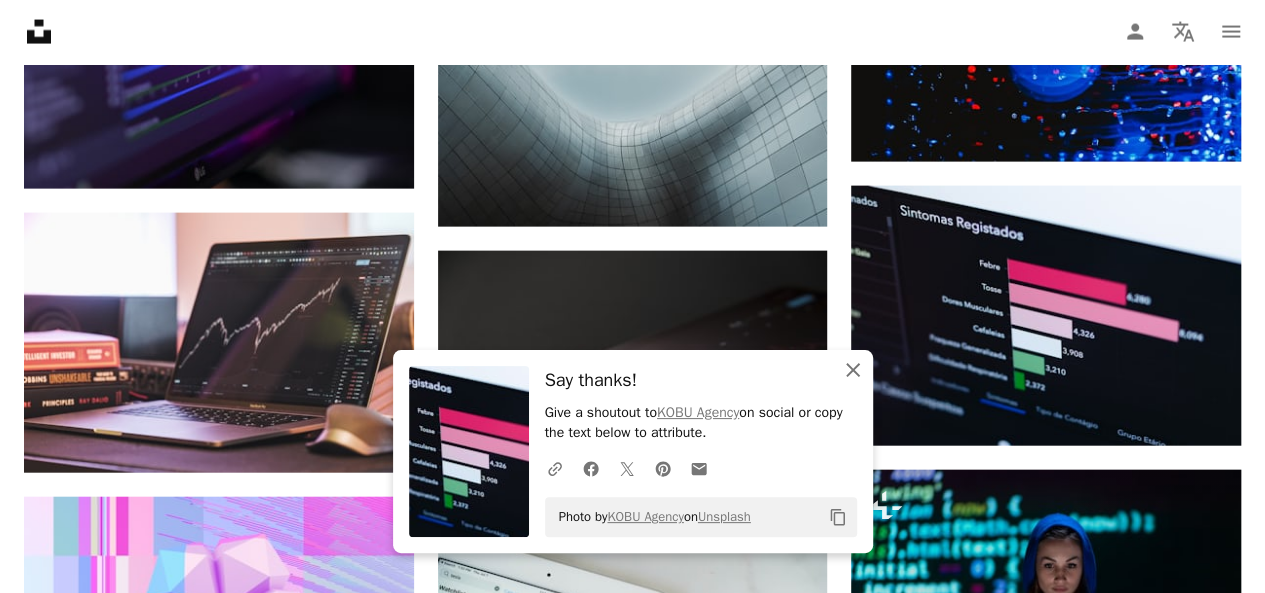 click on "An X shape" 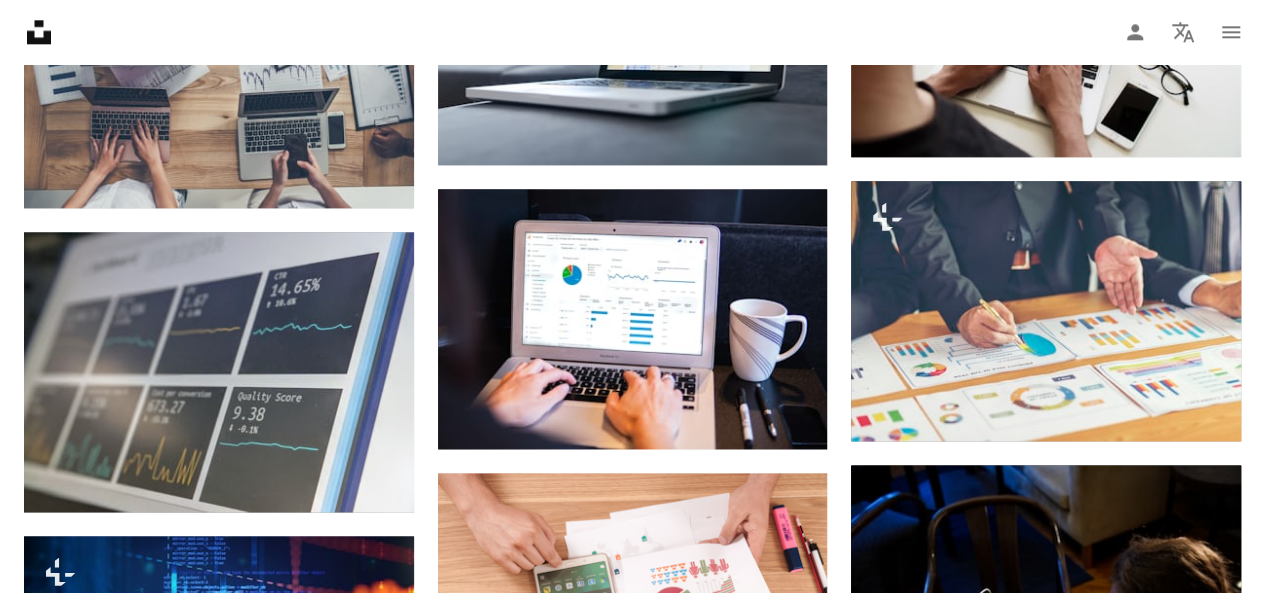 scroll, scrollTop: 1100, scrollLeft: 0, axis: vertical 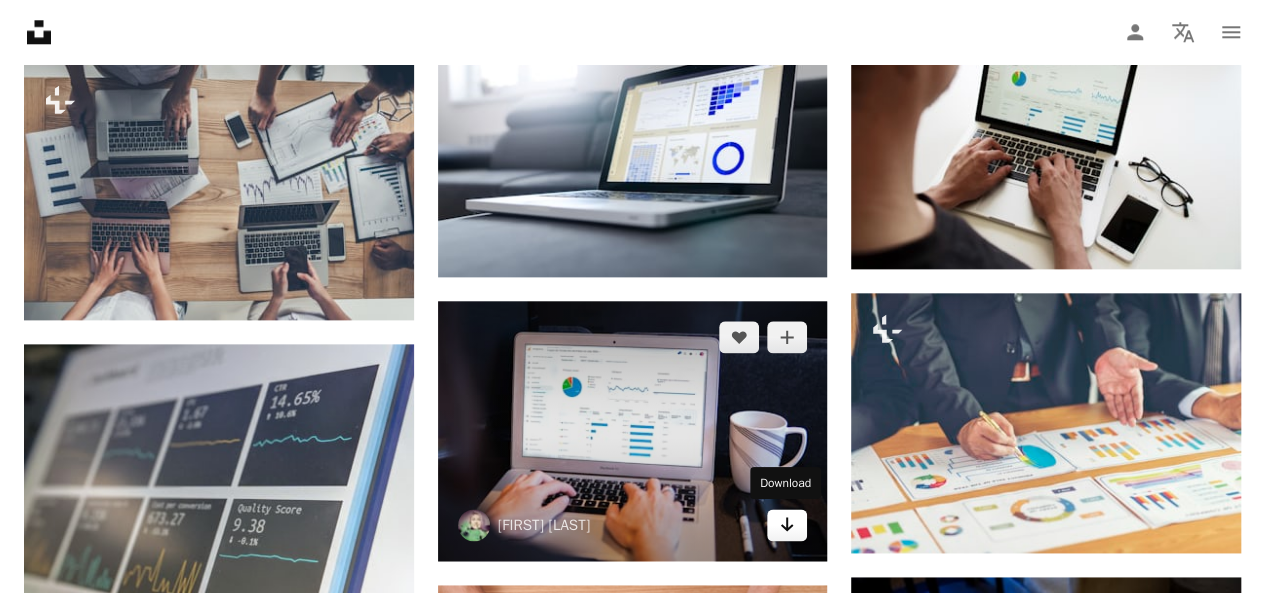 click 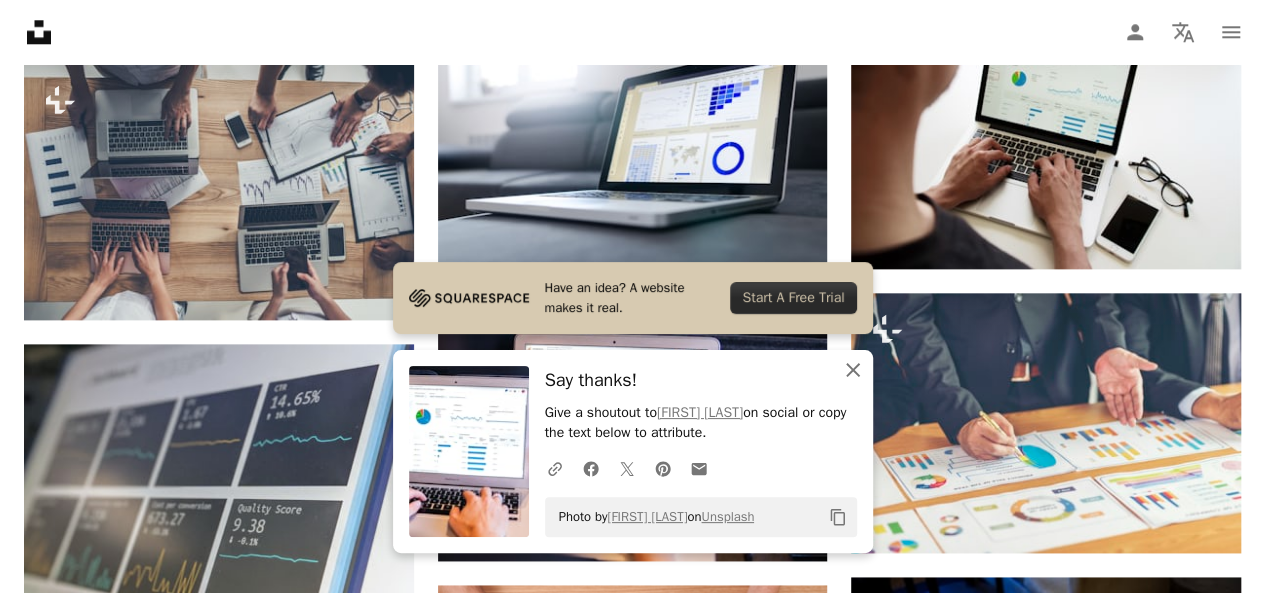 click on "An X shape" 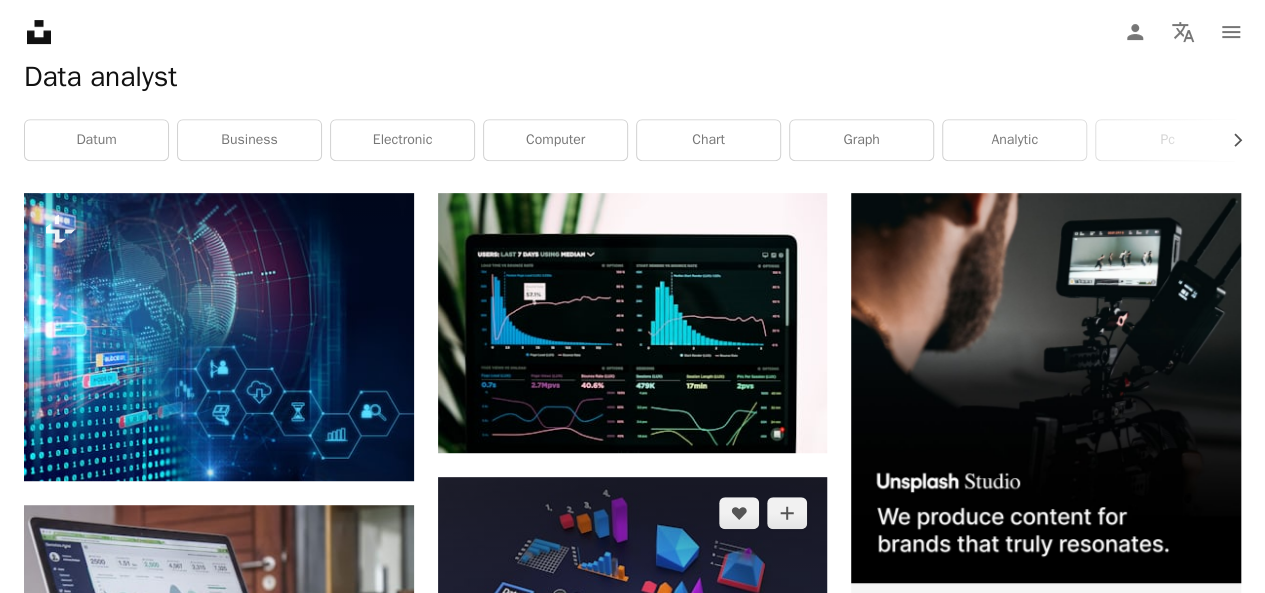 scroll, scrollTop: 400, scrollLeft: 0, axis: vertical 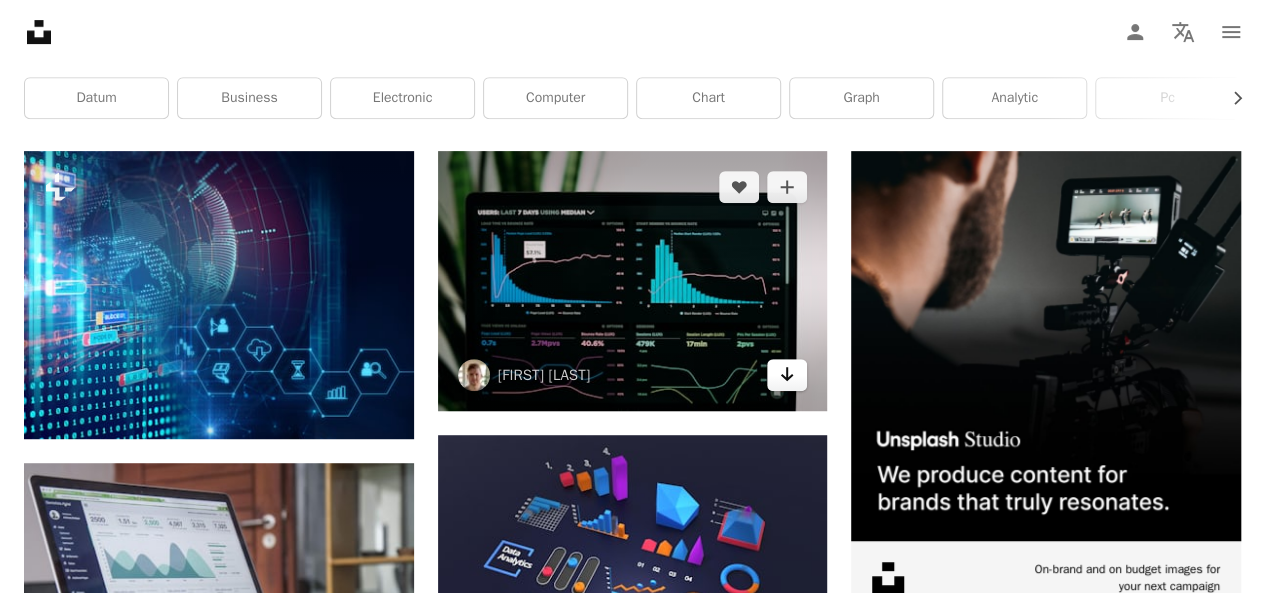 click 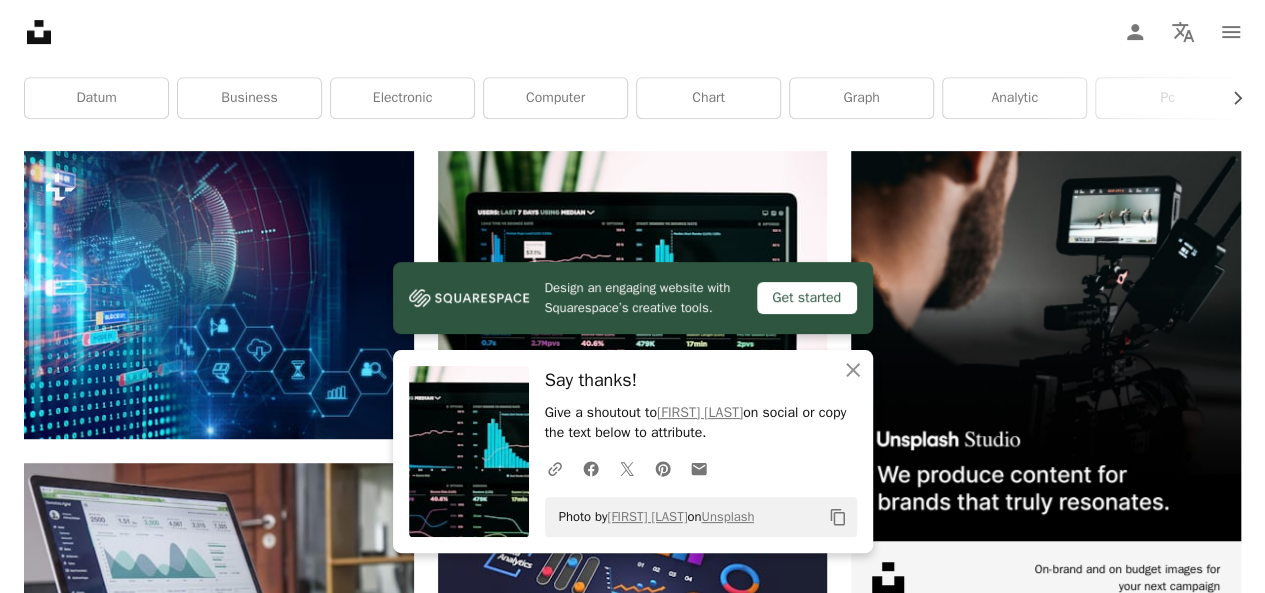 click on "[FIRST] [LAST]" at bounding box center [632, 22897] 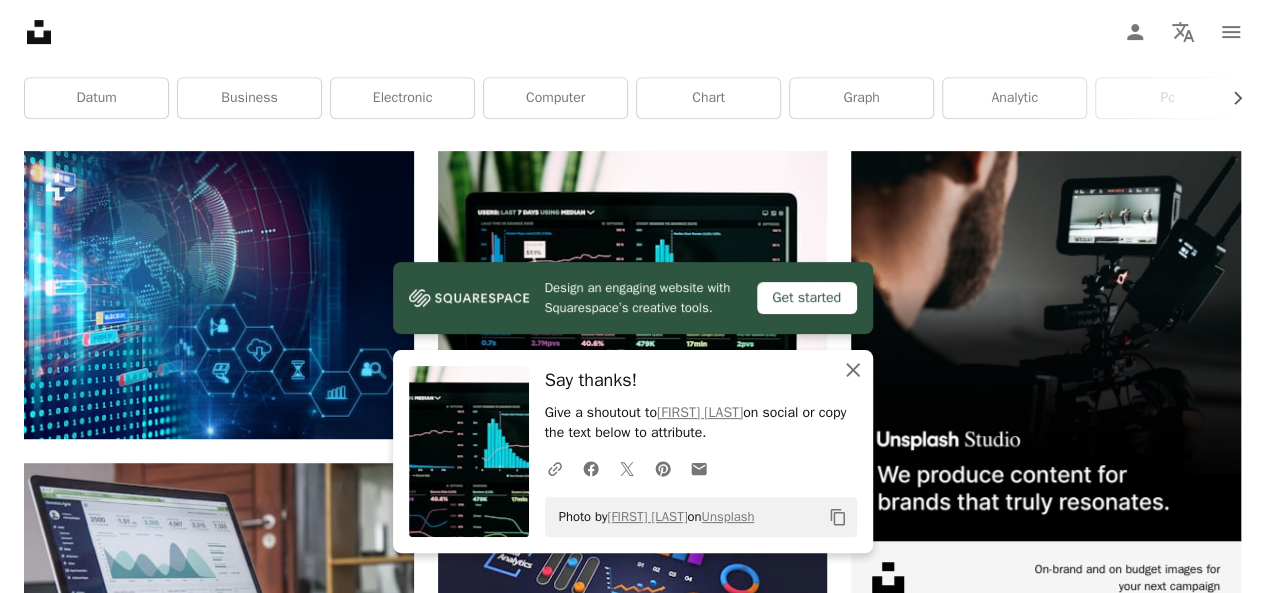 click on "An X shape" 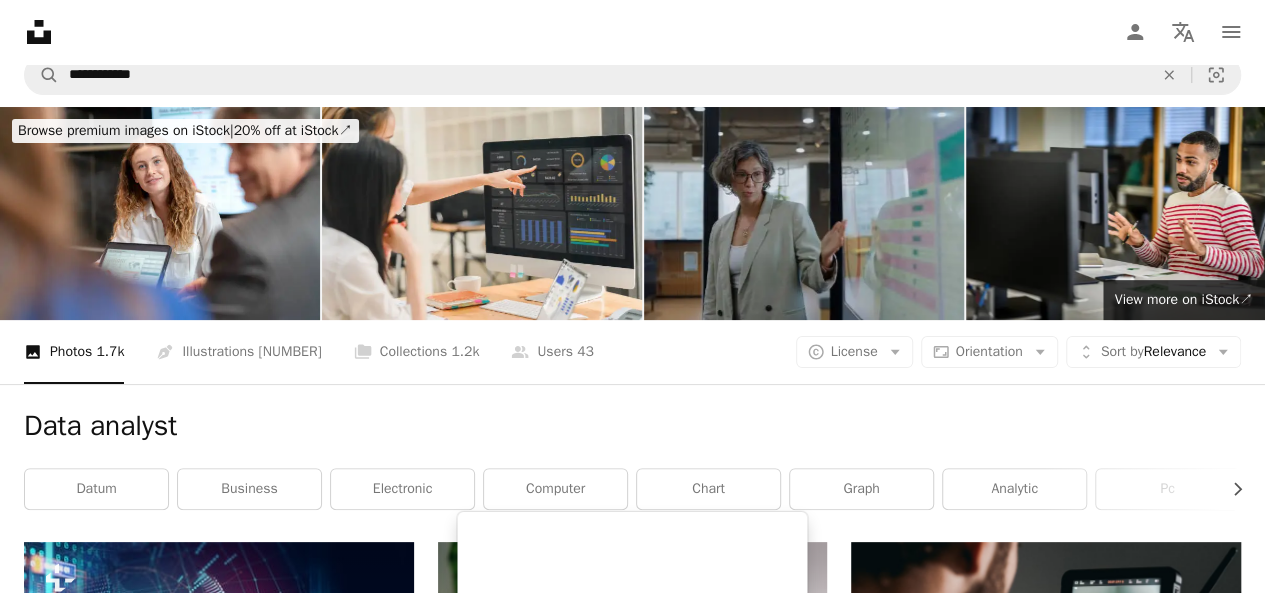 scroll, scrollTop: 0, scrollLeft: 0, axis: both 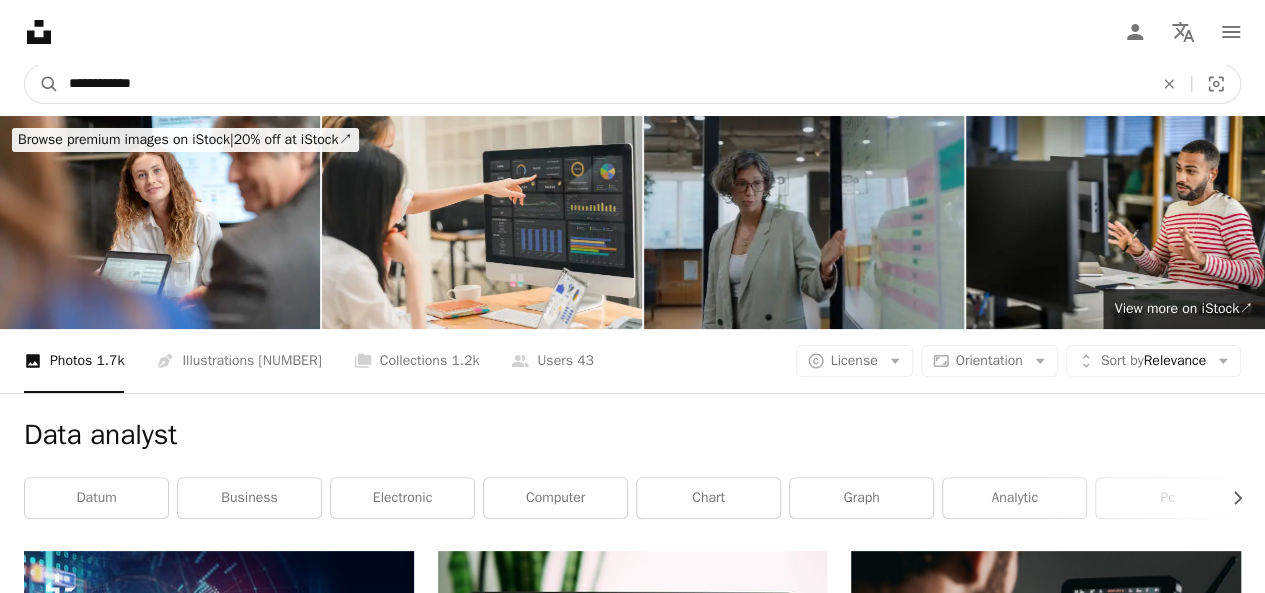 click on "**********" at bounding box center (603, 84) 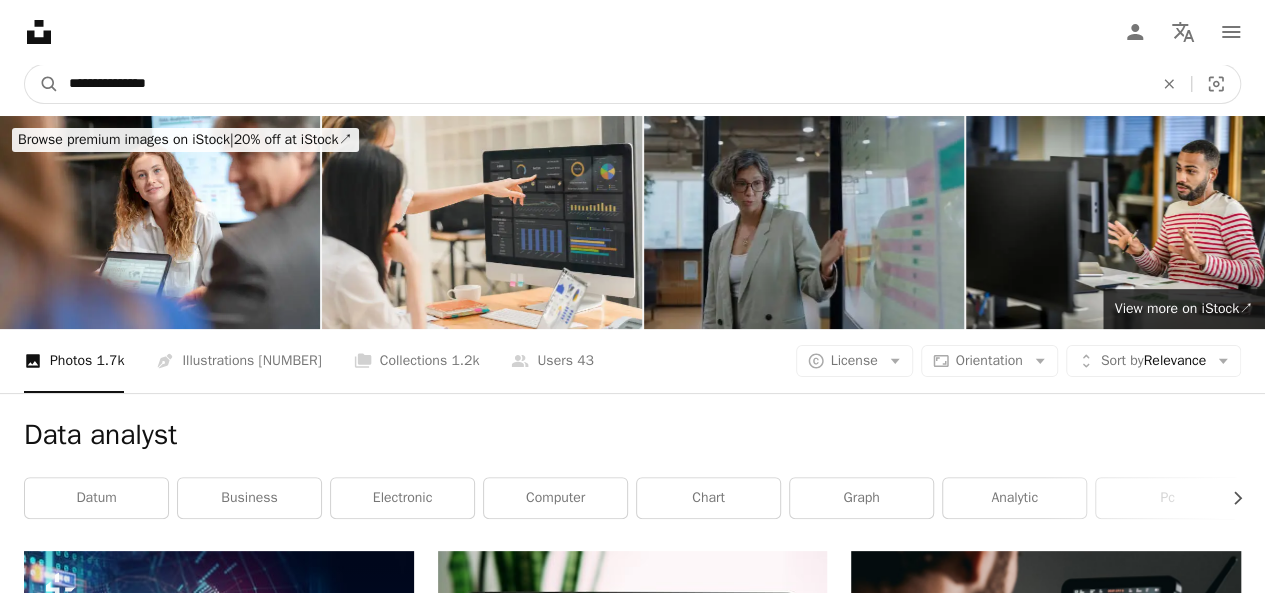 type on "**********" 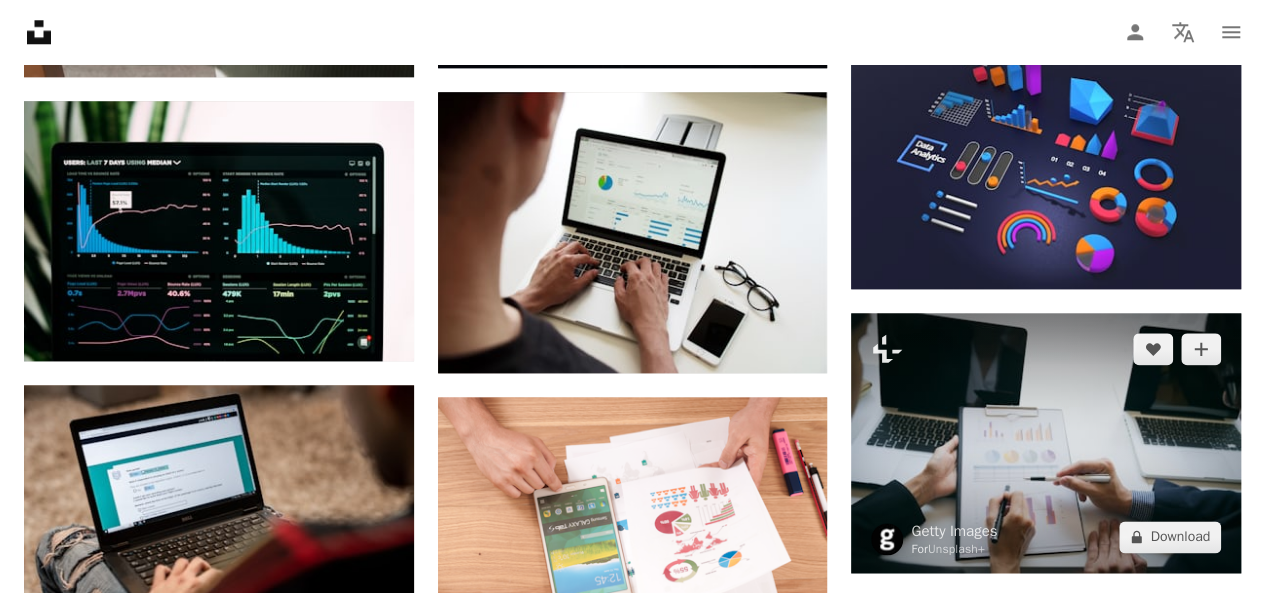 scroll, scrollTop: 1200, scrollLeft: 0, axis: vertical 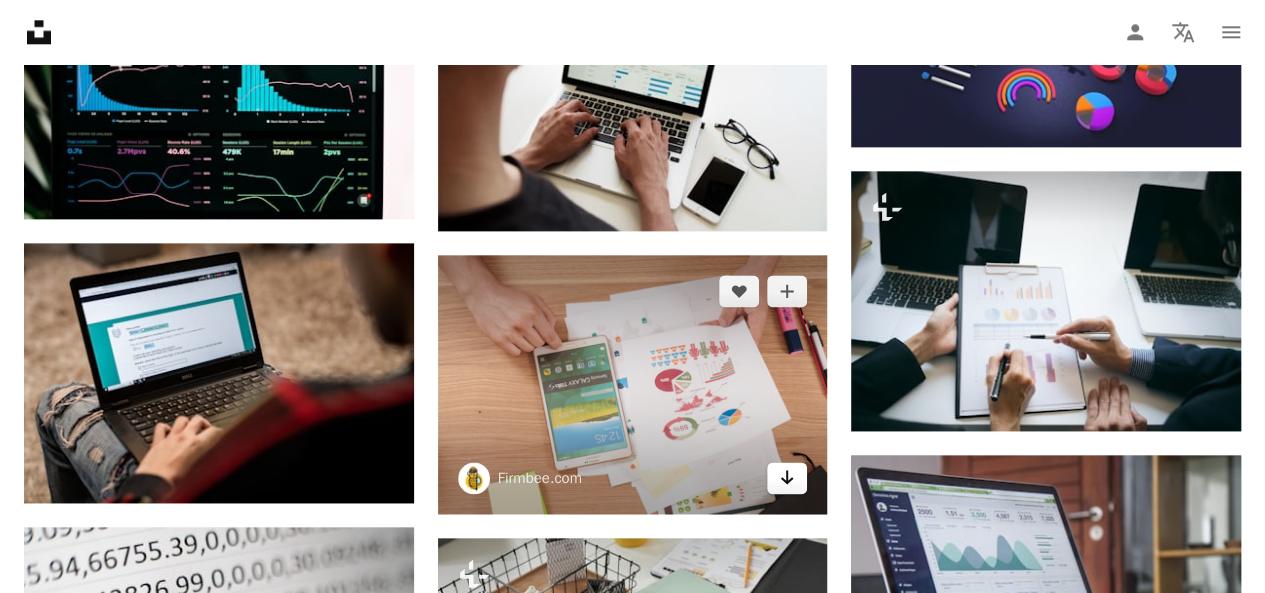 click 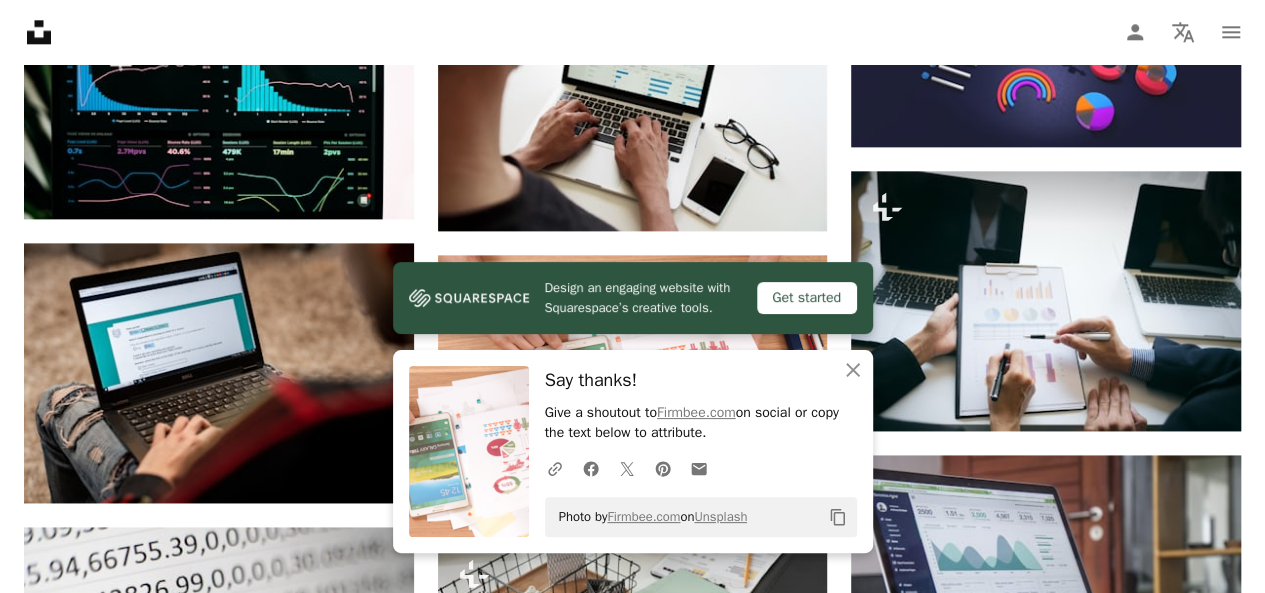 click on "Plus sign for Unsplash+ A heart A plus sign Milles Studio For Unsplash+ A lock Download A heart A plus sign Luke Chesser Arrow pointing down A heart A plus sign ODISSEI Arrow pointing down A heart A plus sign Mika Baumeister Available for hire A checkmark inside of a circle Arrow pointing down Plus sign for Unsplash+ A heart A plus sign Behnam Norouzi For Unsplash+ A lock Download A heart A plus sign ODISSEI Arrow pointing down A heart A plus sign Lukas Blazek Arrow pointing down A heart A plus sign fabio Available for hire A checkmark inside of a circle Arrow pointing down A heart A plus sign Campaign Creators Arrow pointing down A heart A plus sign Firmbee.com Arrow pointing down Plus sign for Unsplash+ A heart A plus sign Getty Images For Unsplash+ A lock Download A heart A plus sign Kaleidico Arrow pointing down A heart A plus sign Adam Nowakowski Arrow pointing down The best in on-brand content creation Learn More A heart A plus sign Deng Xiang Available for hire A checkmark inside of a circle A heart" at bounding box center (632, 589) 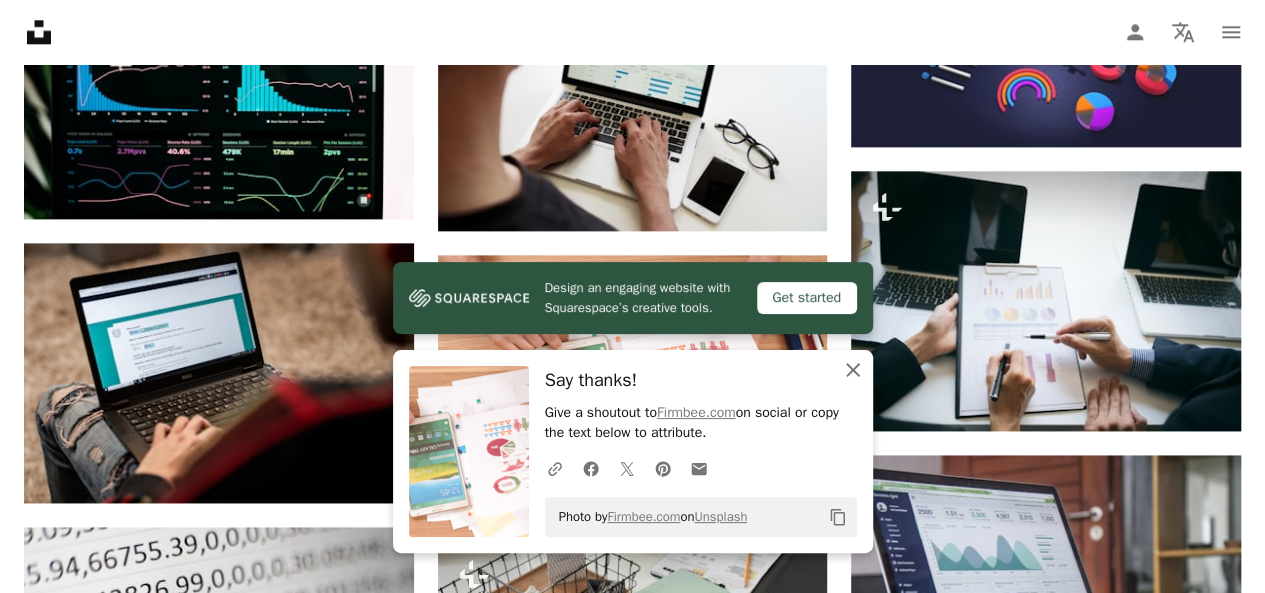 click on "An X shape" 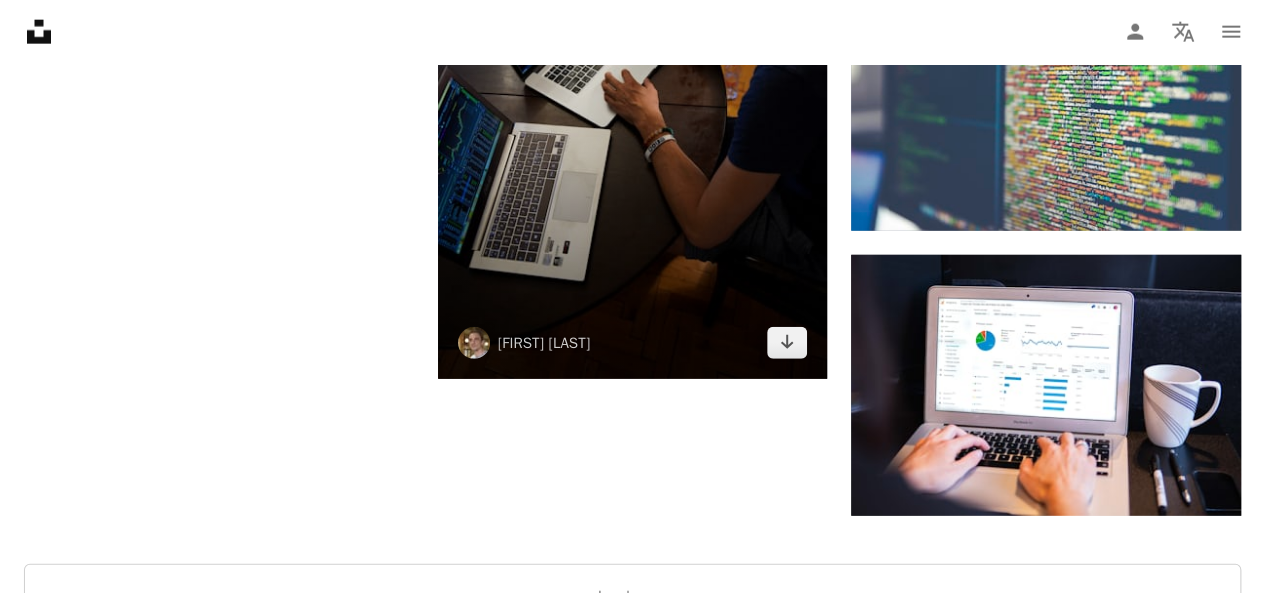 scroll, scrollTop: 2600, scrollLeft: 0, axis: vertical 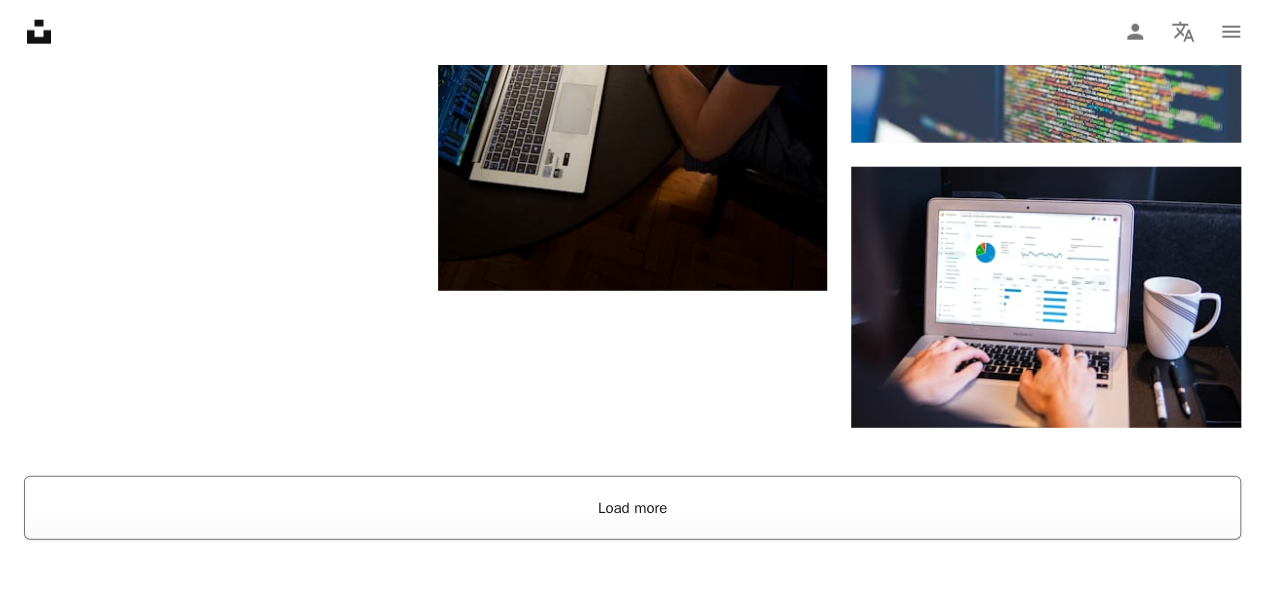 click on "Load more" at bounding box center [632, 508] 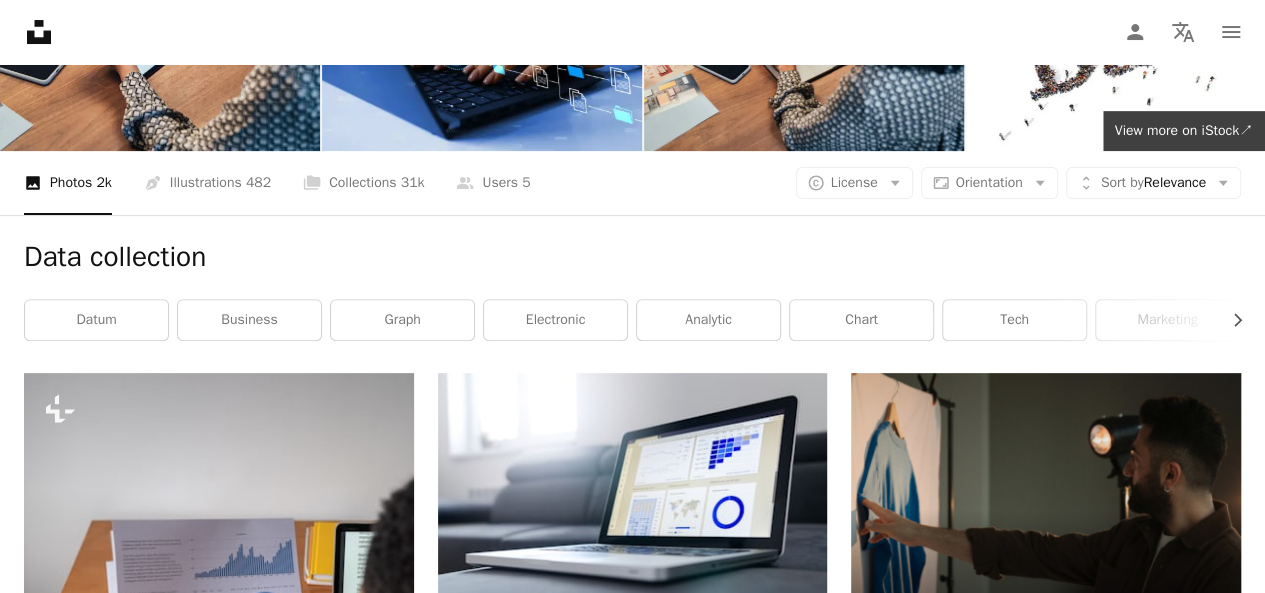 scroll, scrollTop: 0, scrollLeft: 0, axis: both 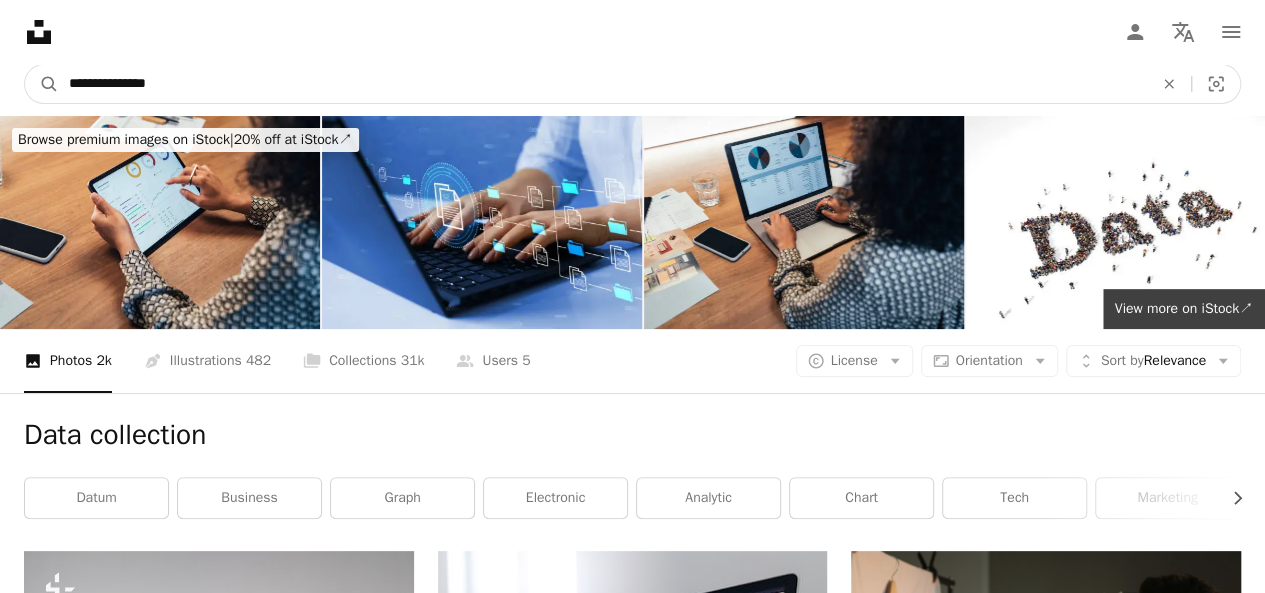 click on "**********" at bounding box center (603, 84) 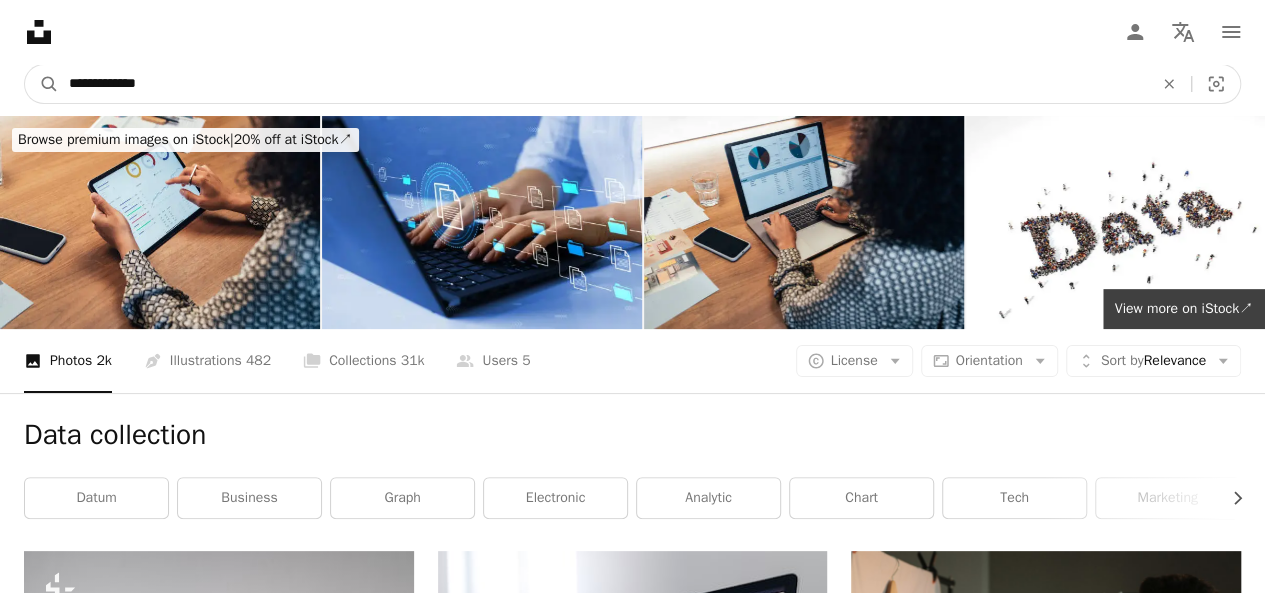 type on "**********" 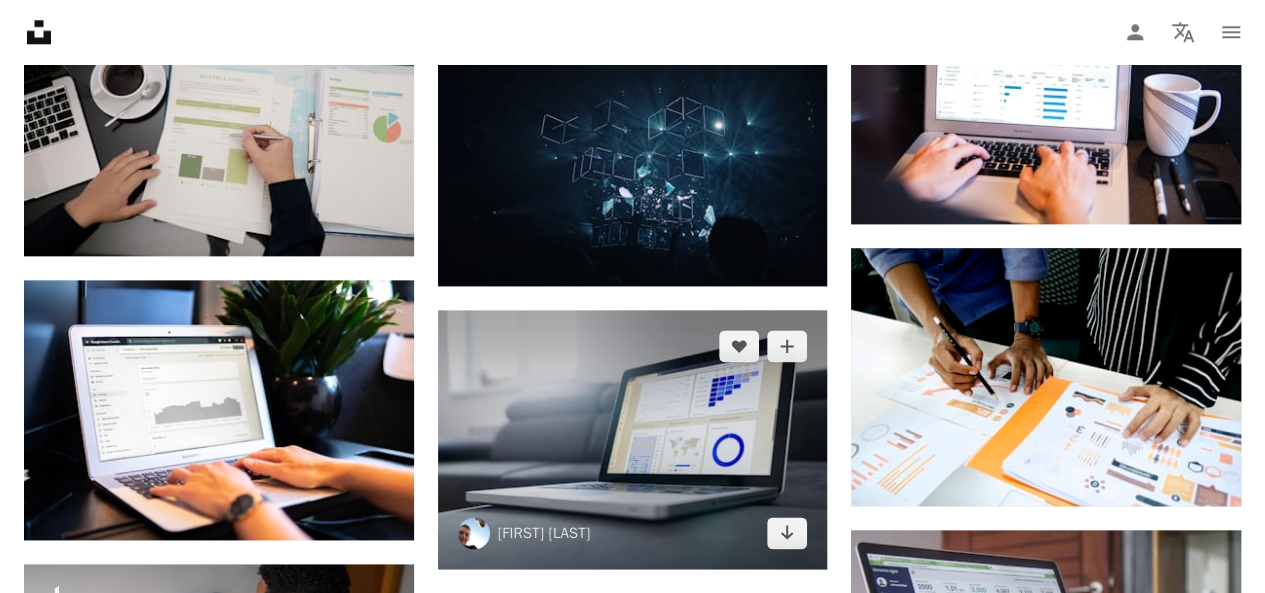 scroll, scrollTop: 1200, scrollLeft: 0, axis: vertical 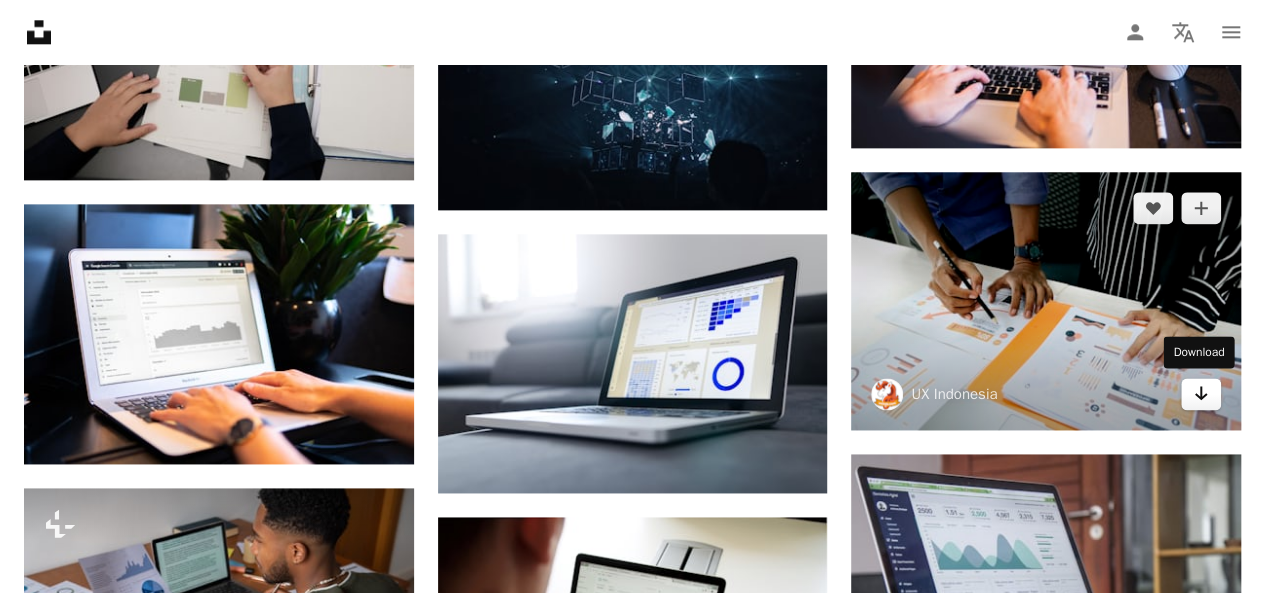 click on "Arrow pointing down" 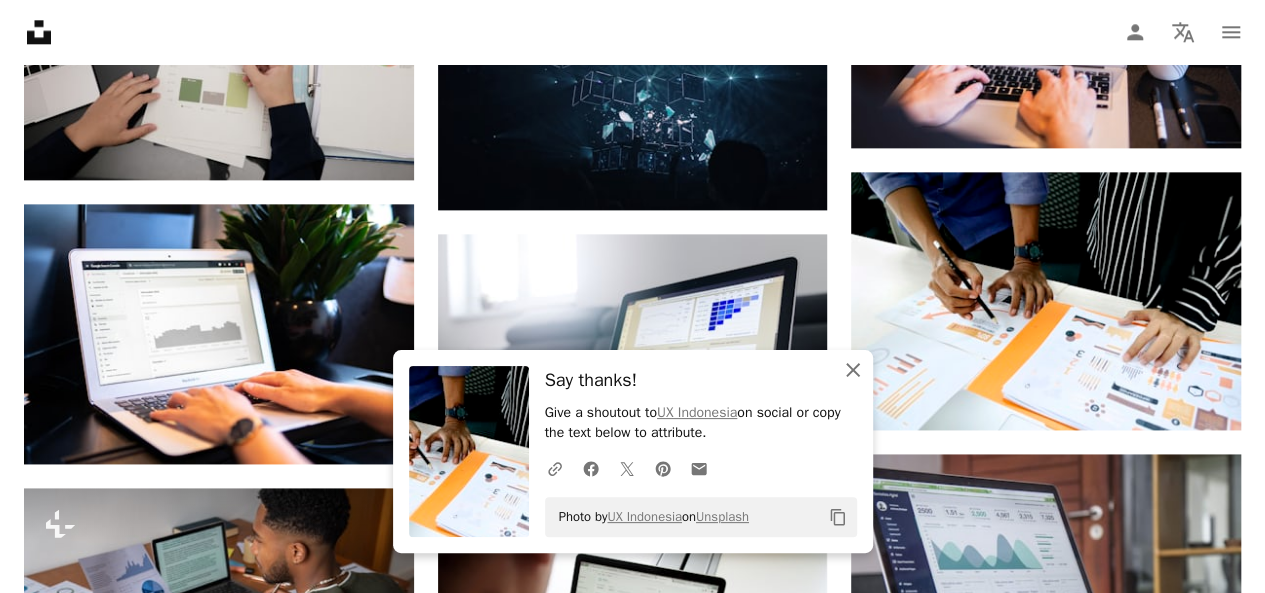 click 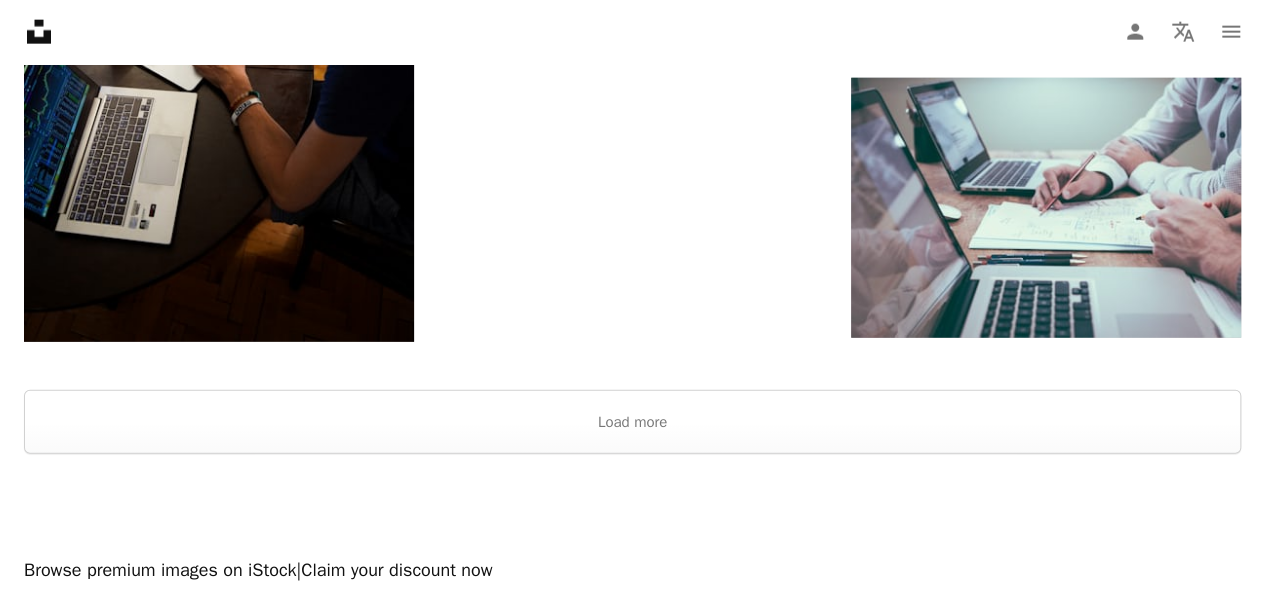 scroll, scrollTop: 2500, scrollLeft: 0, axis: vertical 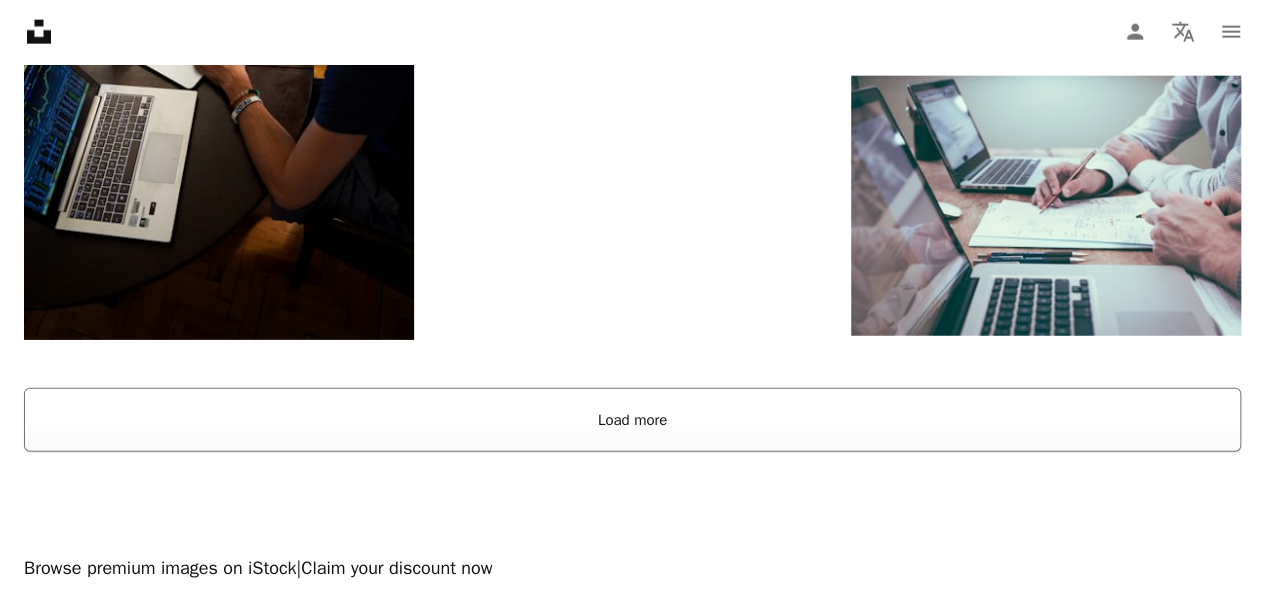 click on "Load more" at bounding box center (632, 420) 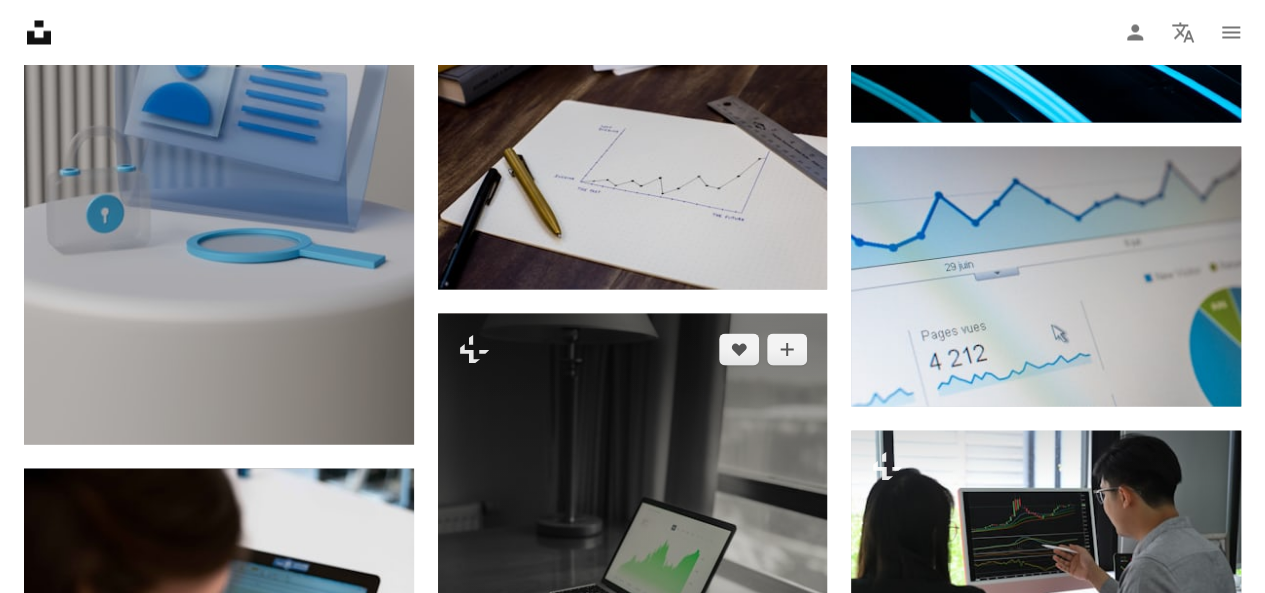 scroll, scrollTop: 5600, scrollLeft: 0, axis: vertical 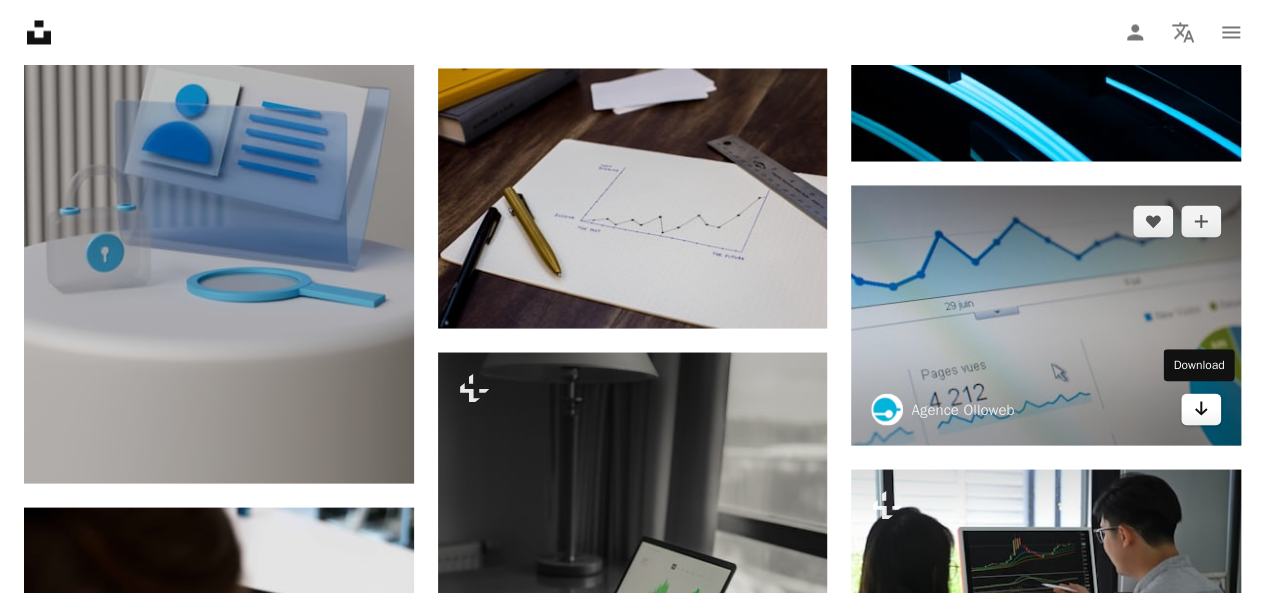 click on "Arrow pointing down" 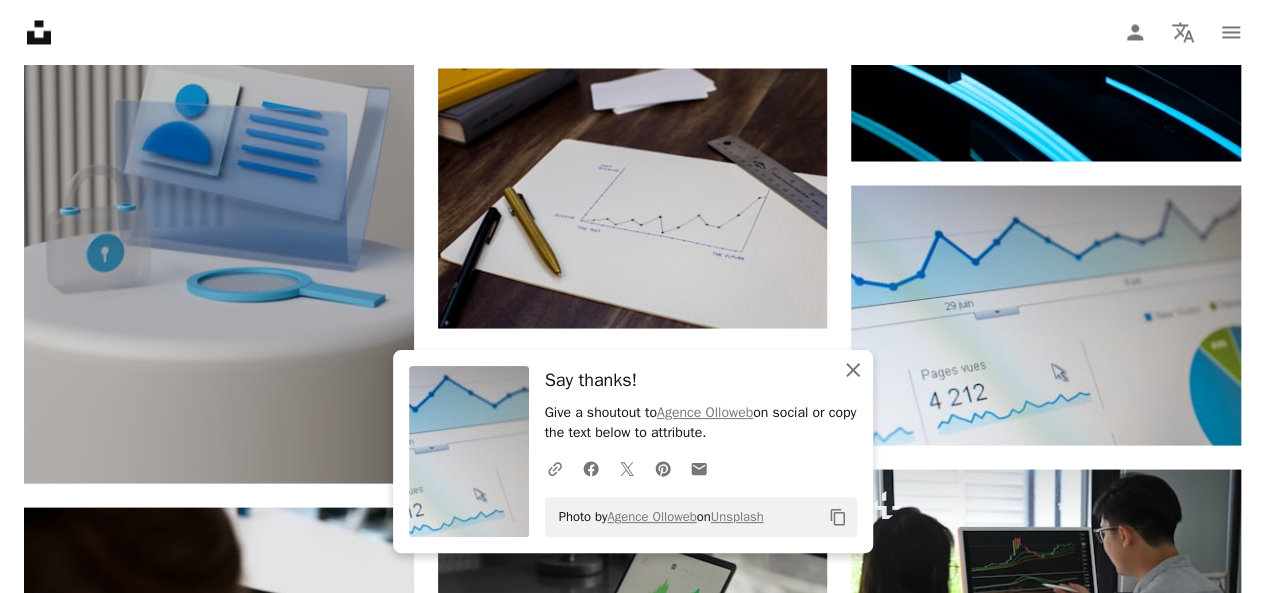click on "An X shape" 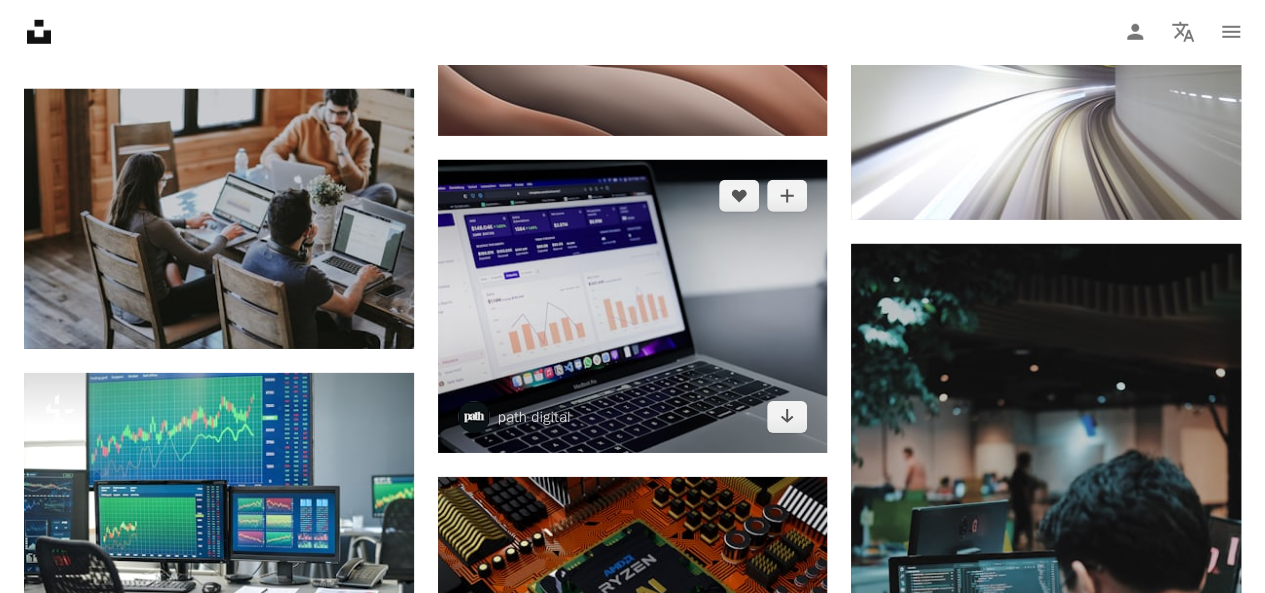 scroll, scrollTop: 10600, scrollLeft: 0, axis: vertical 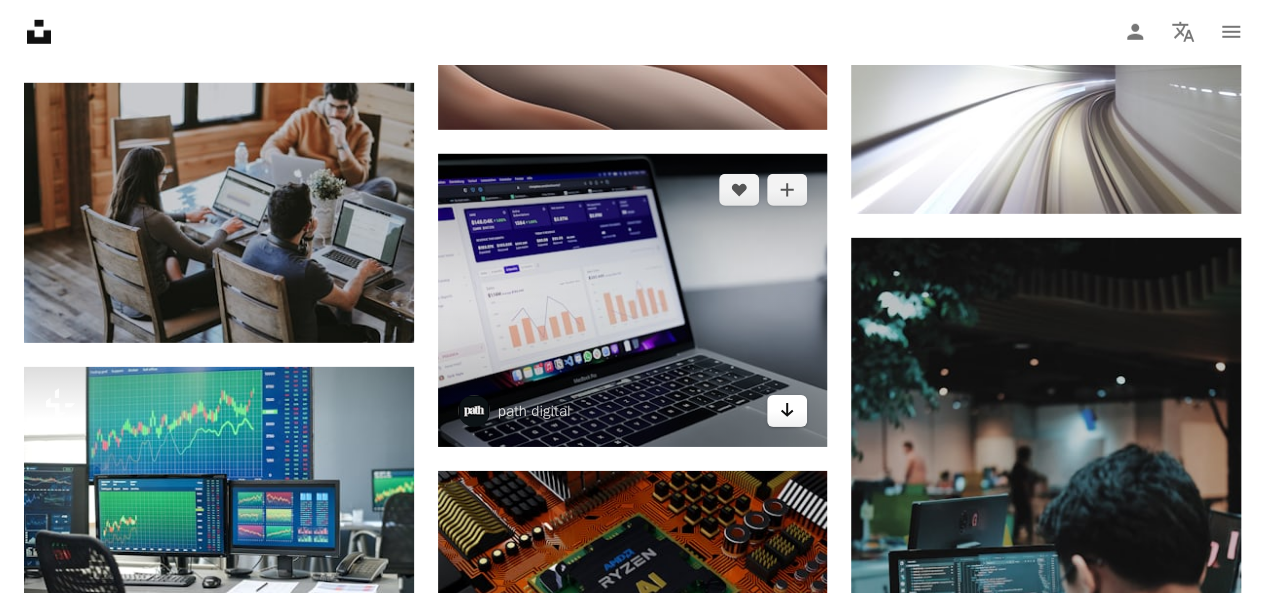 click 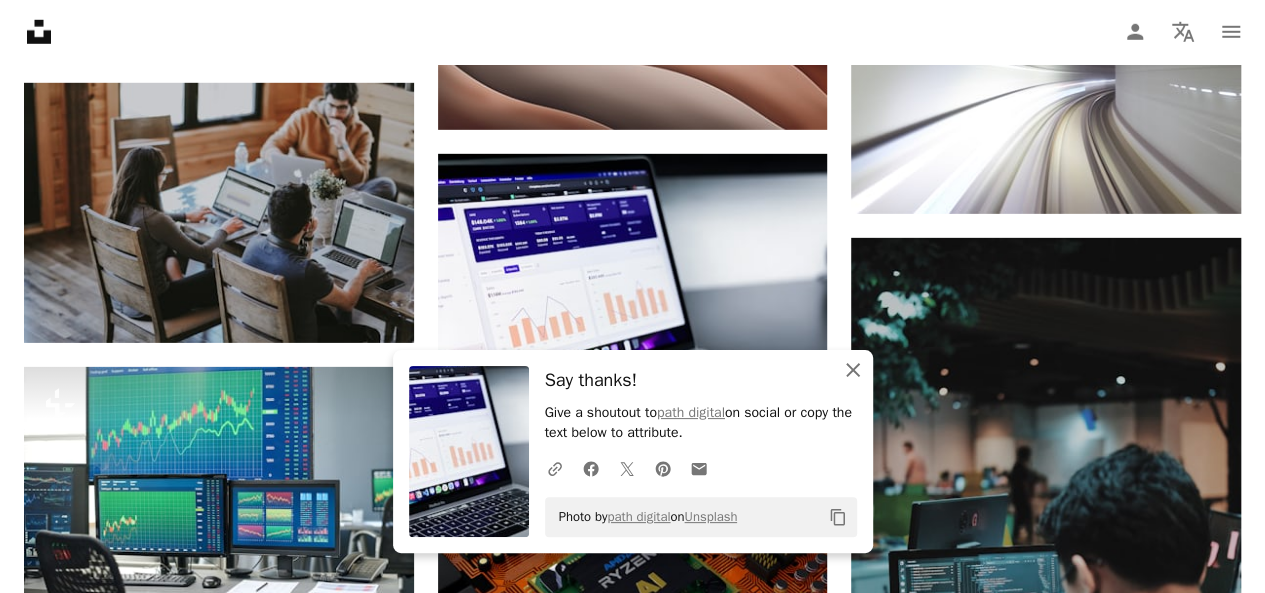 click 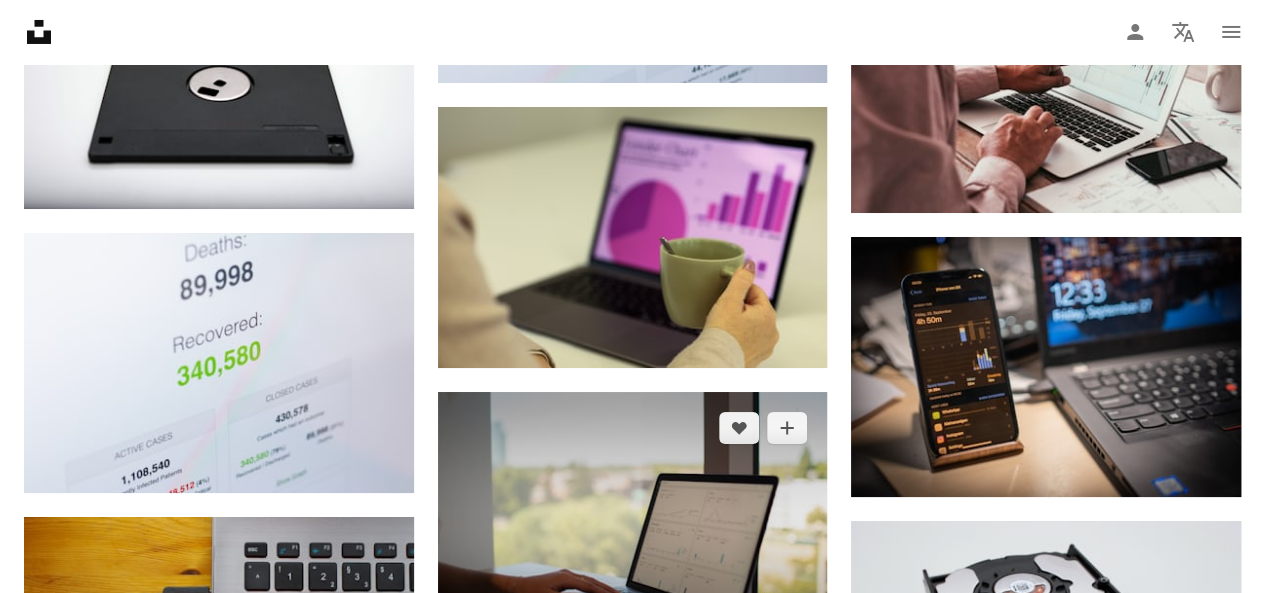 scroll, scrollTop: 15100, scrollLeft: 0, axis: vertical 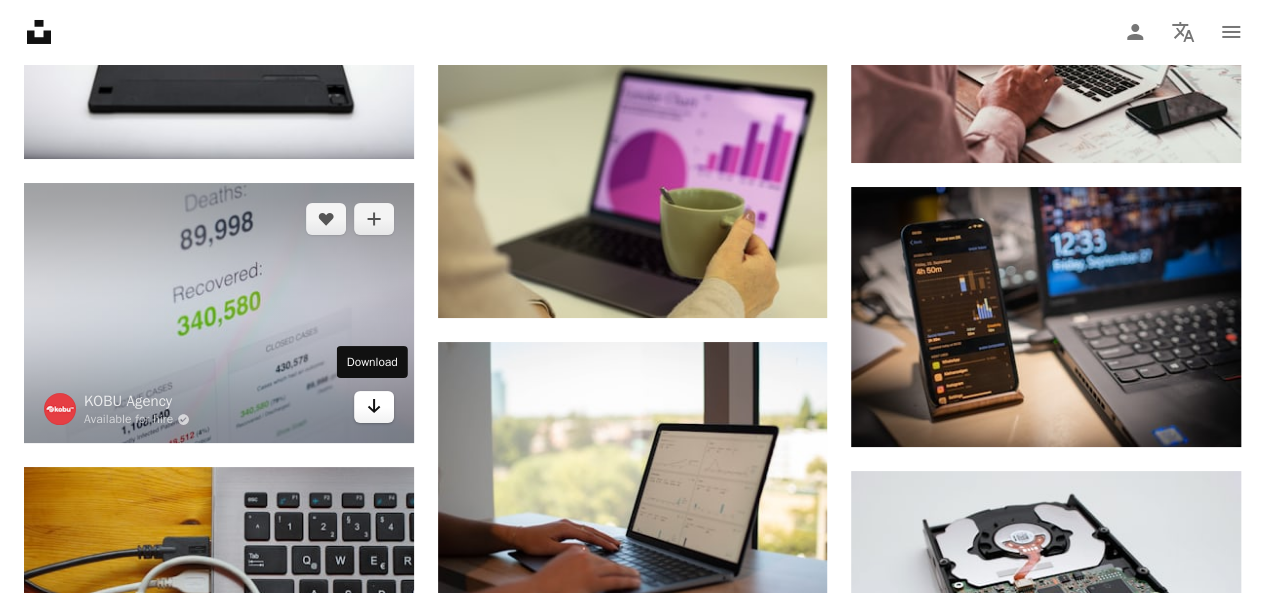 click on "Arrow pointing down" 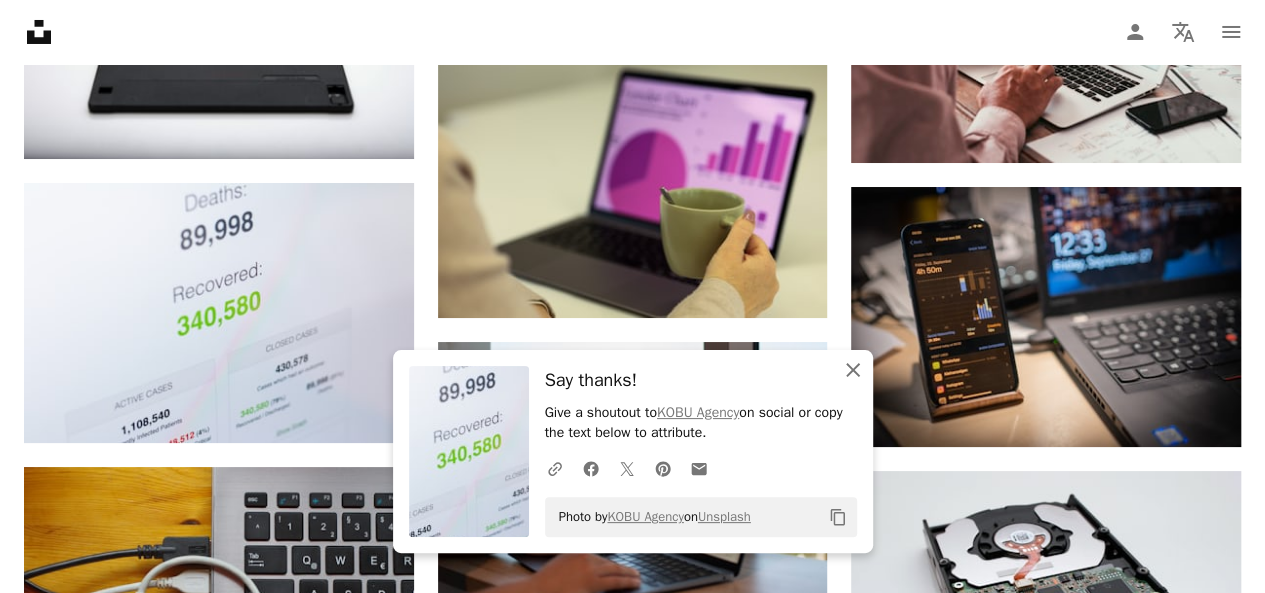 click on "An X shape" 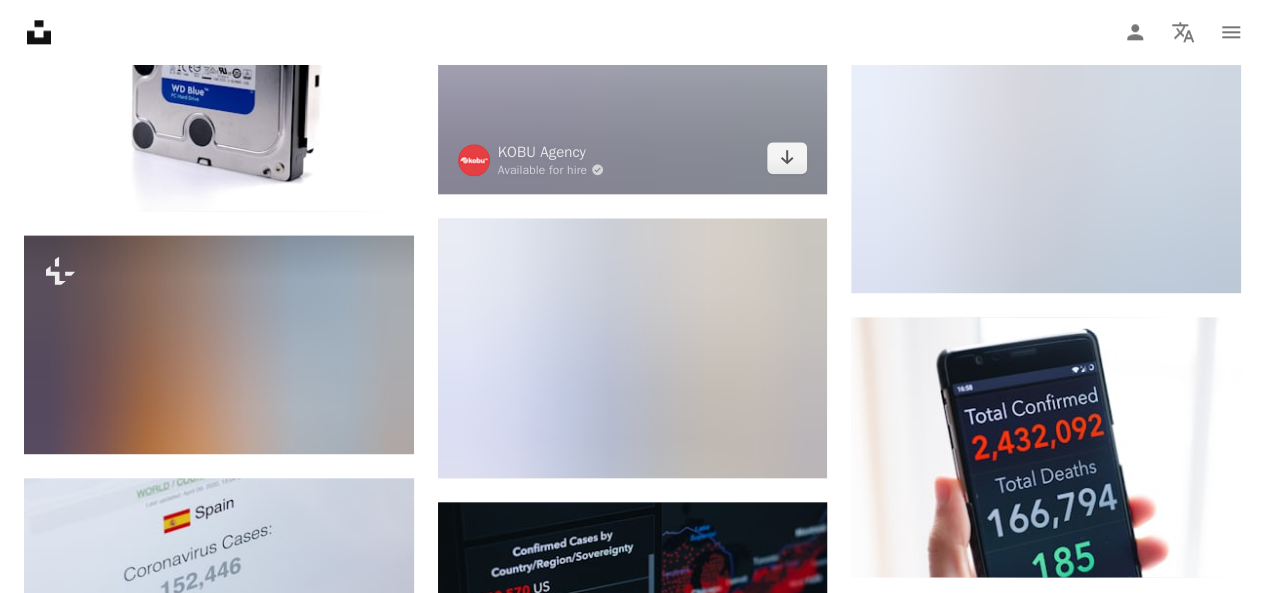 scroll, scrollTop: 16500, scrollLeft: 0, axis: vertical 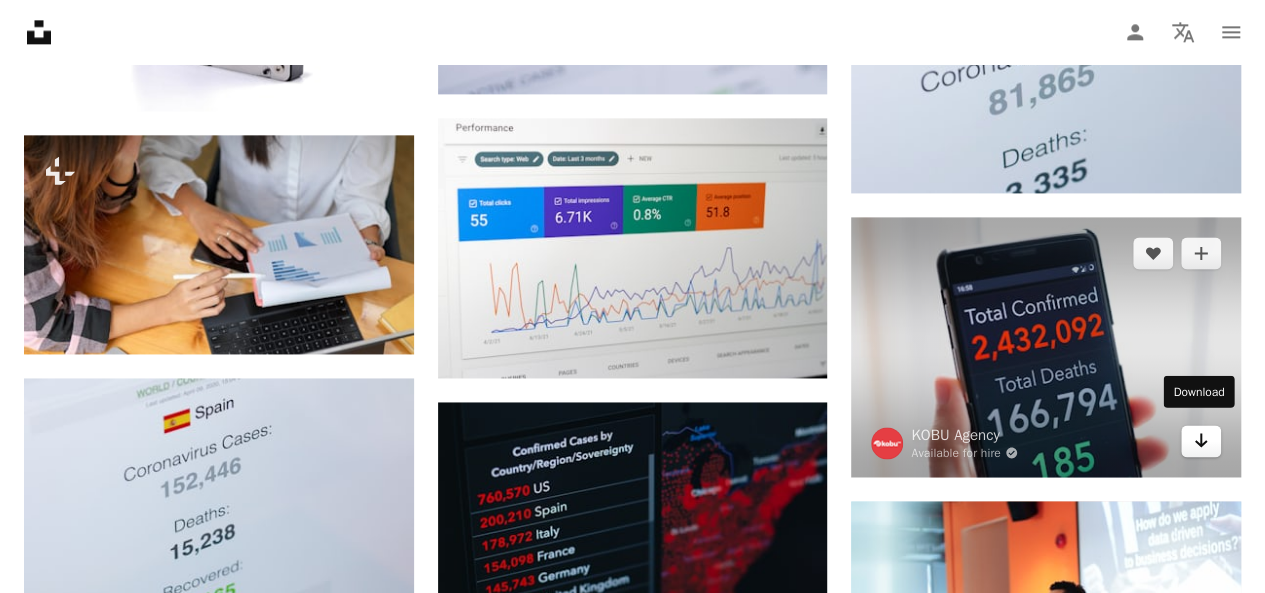 click 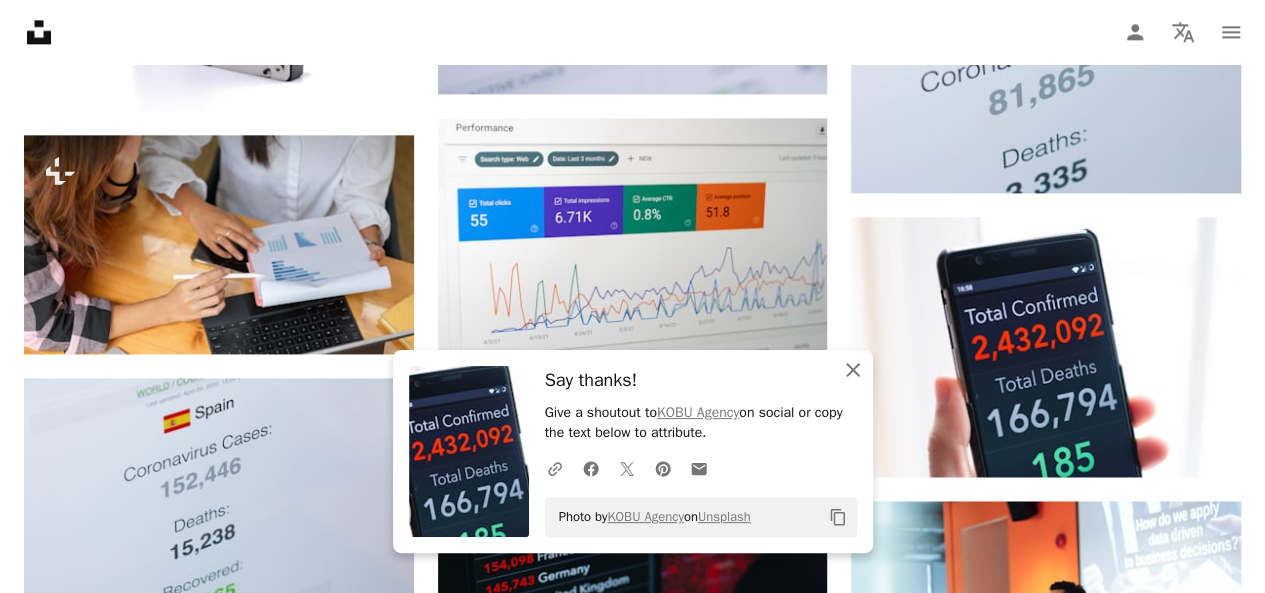 click 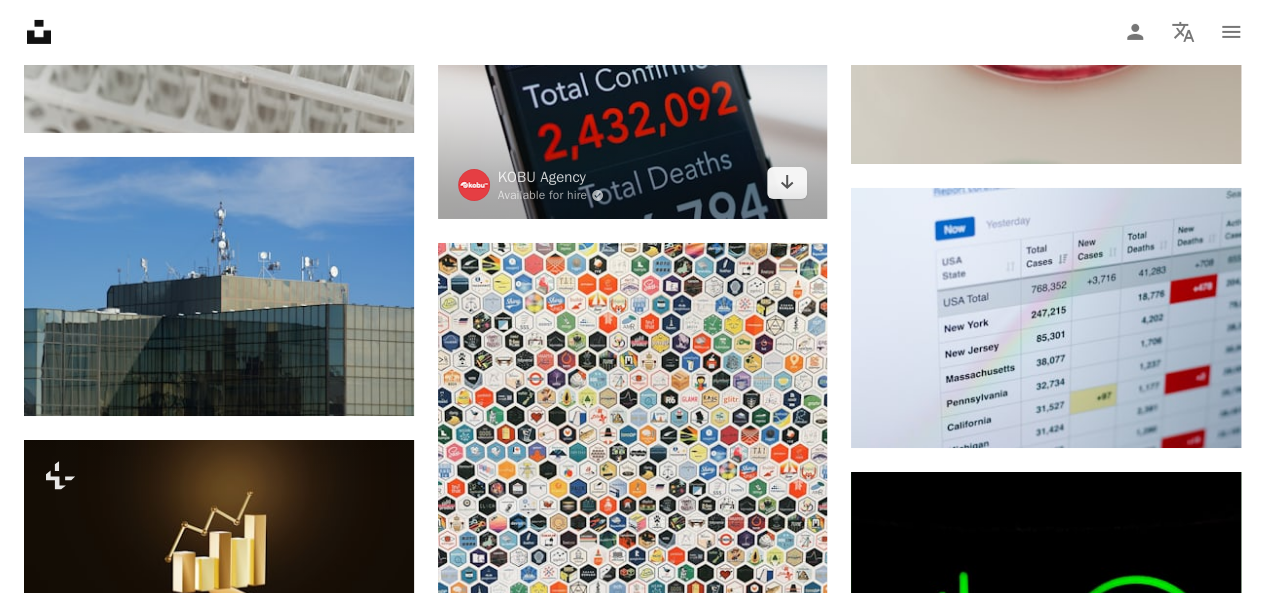scroll, scrollTop: 22400, scrollLeft: 0, axis: vertical 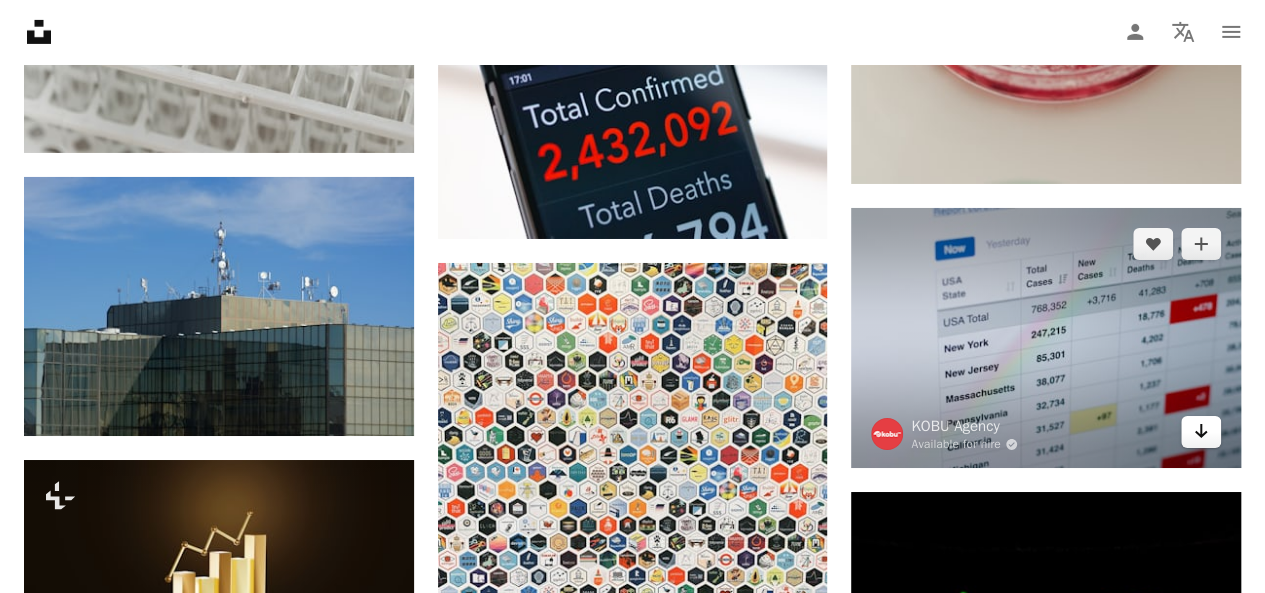 click on "Arrow pointing down" 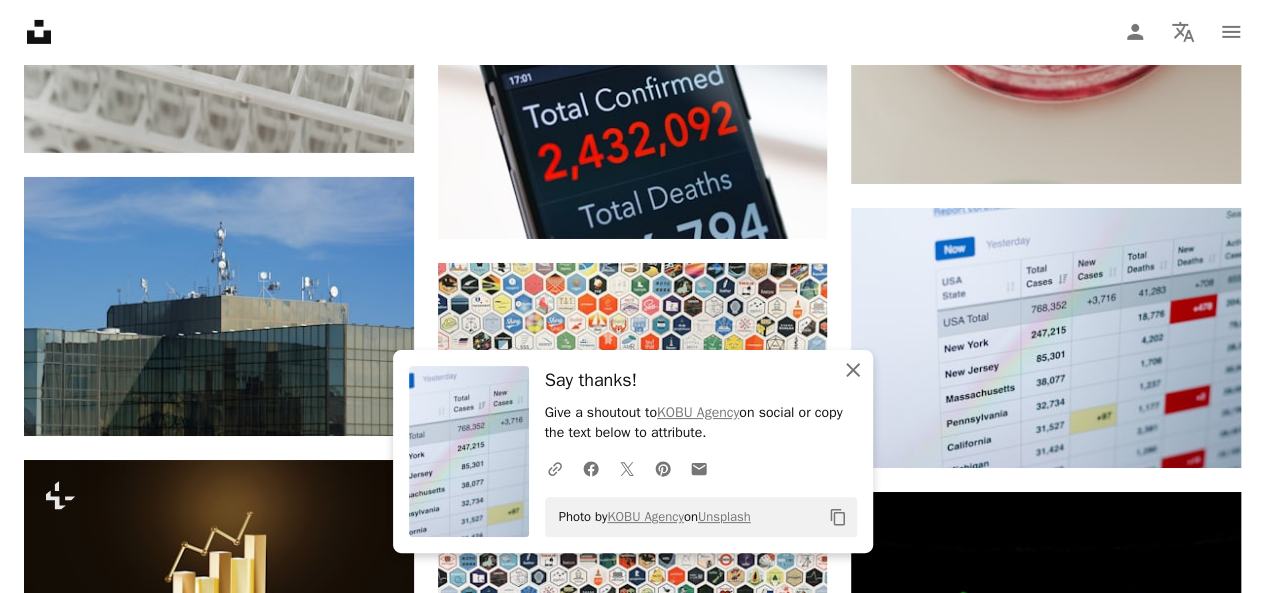 click on "An X shape" 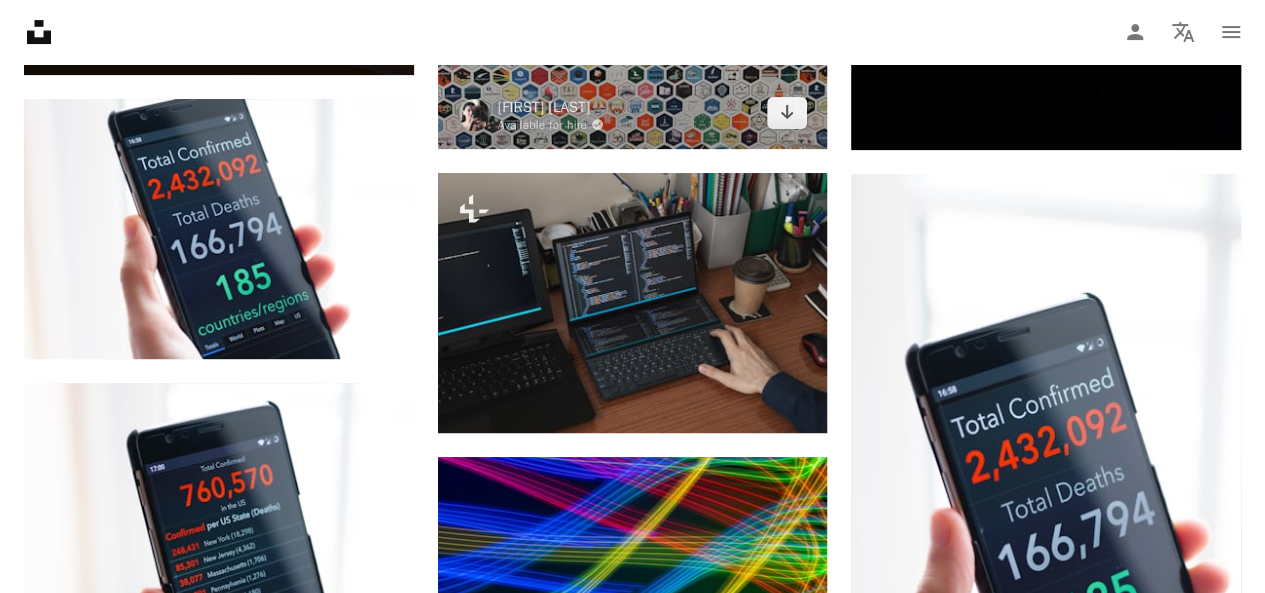 scroll, scrollTop: 23100, scrollLeft: 0, axis: vertical 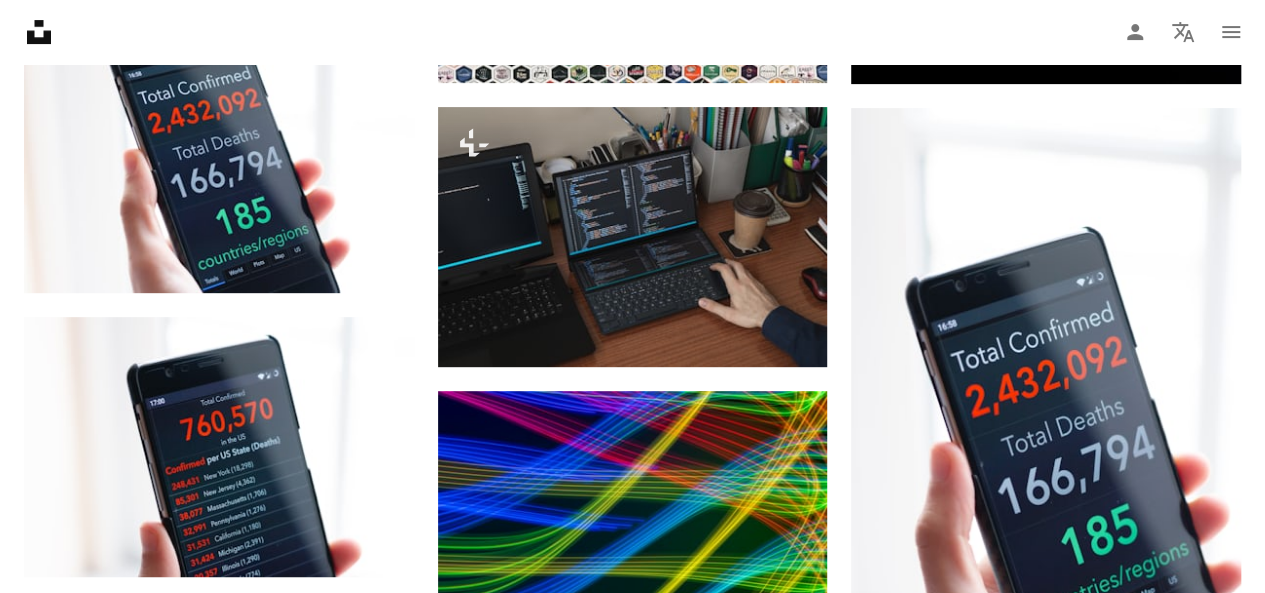 click on "[FIRST] [LAST]" at bounding box center [632, -9187] 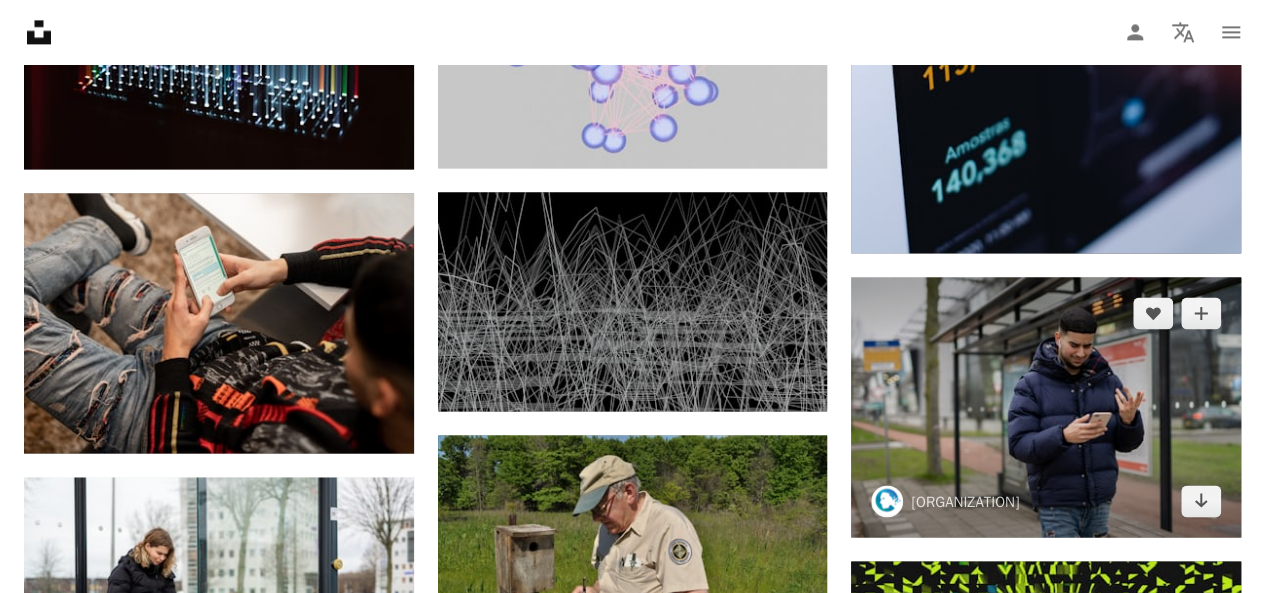 scroll, scrollTop: 31800, scrollLeft: 0, axis: vertical 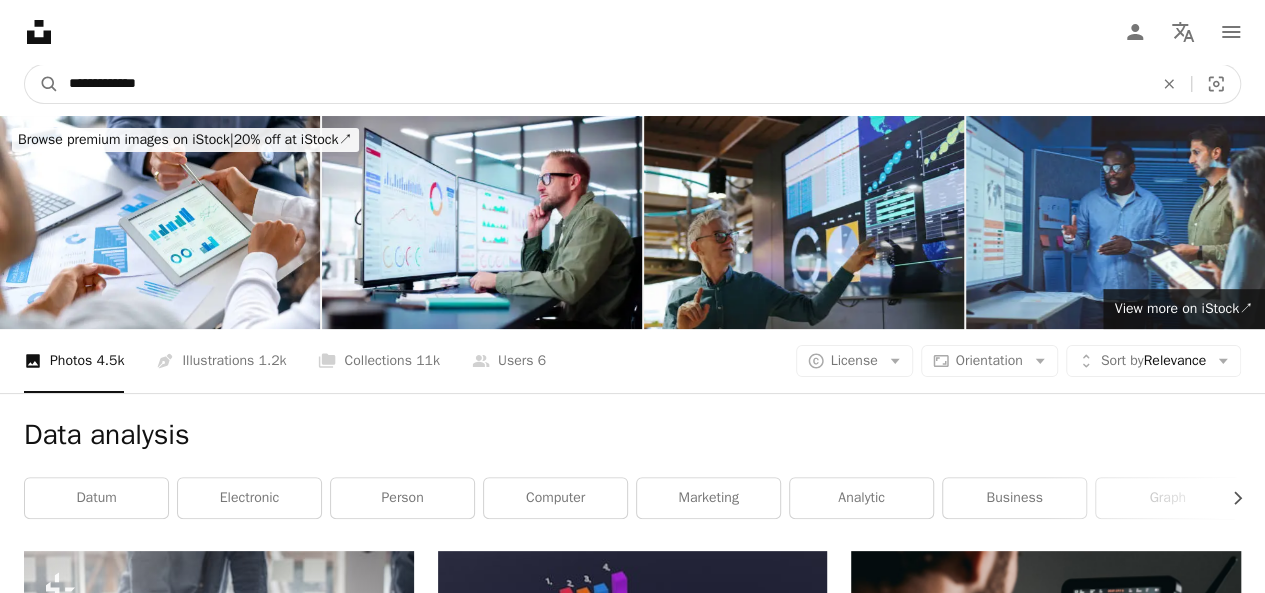 click on "**********" at bounding box center (603, 84) 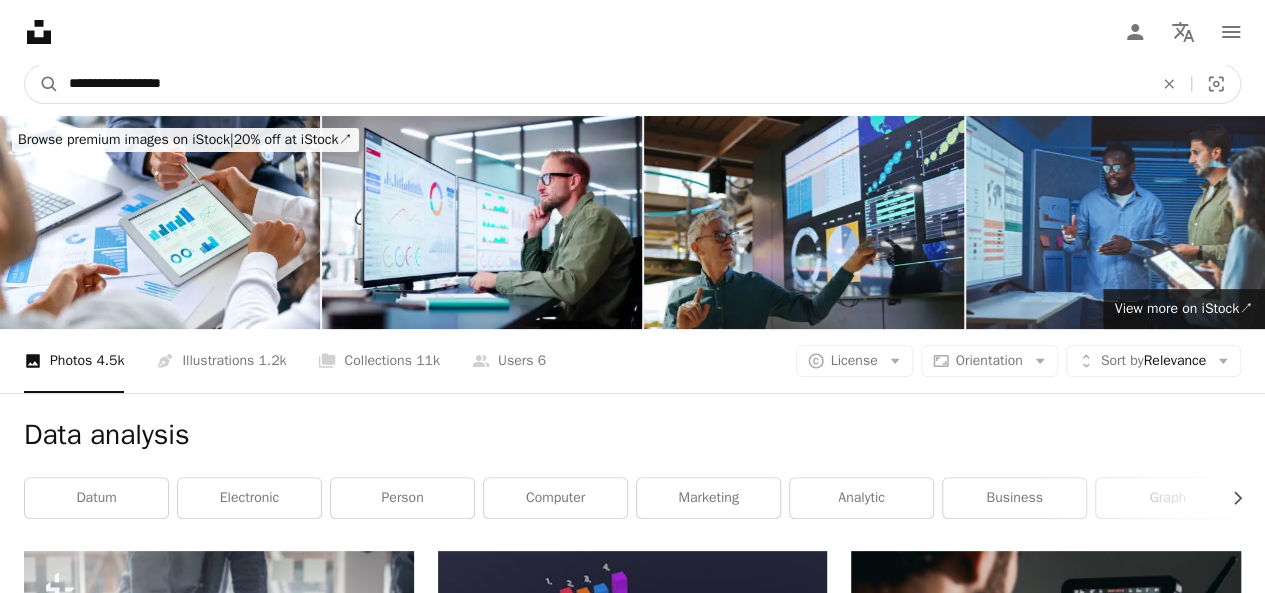 type on "**********" 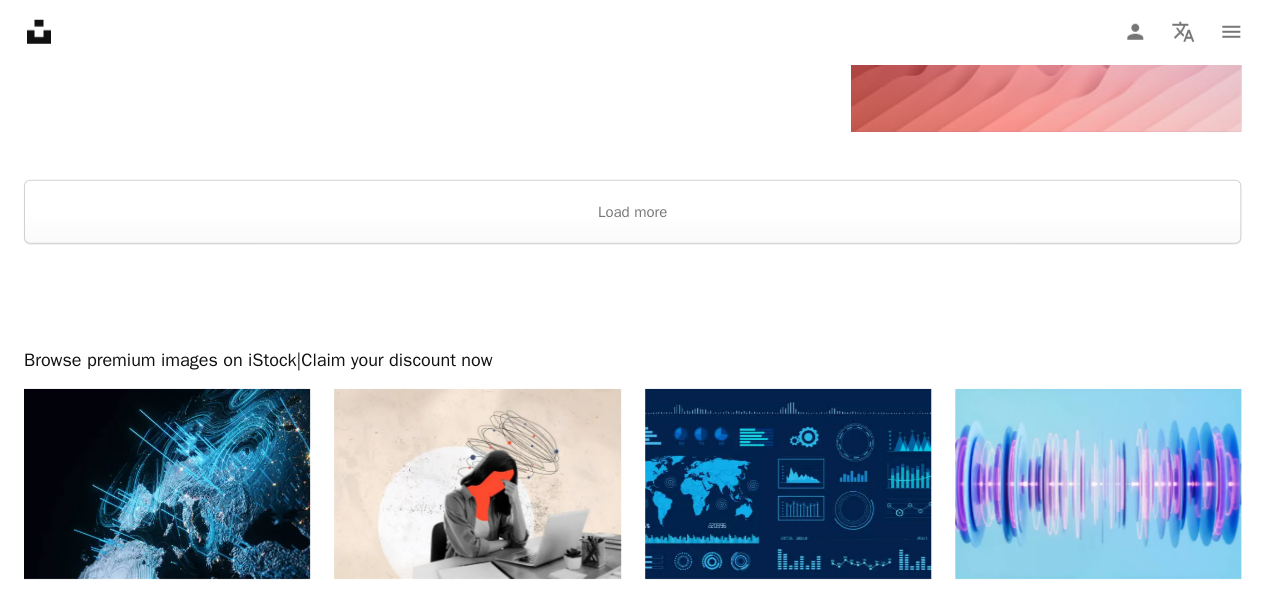 scroll, scrollTop: 3000, scrollLeft: 0, axis: vertical 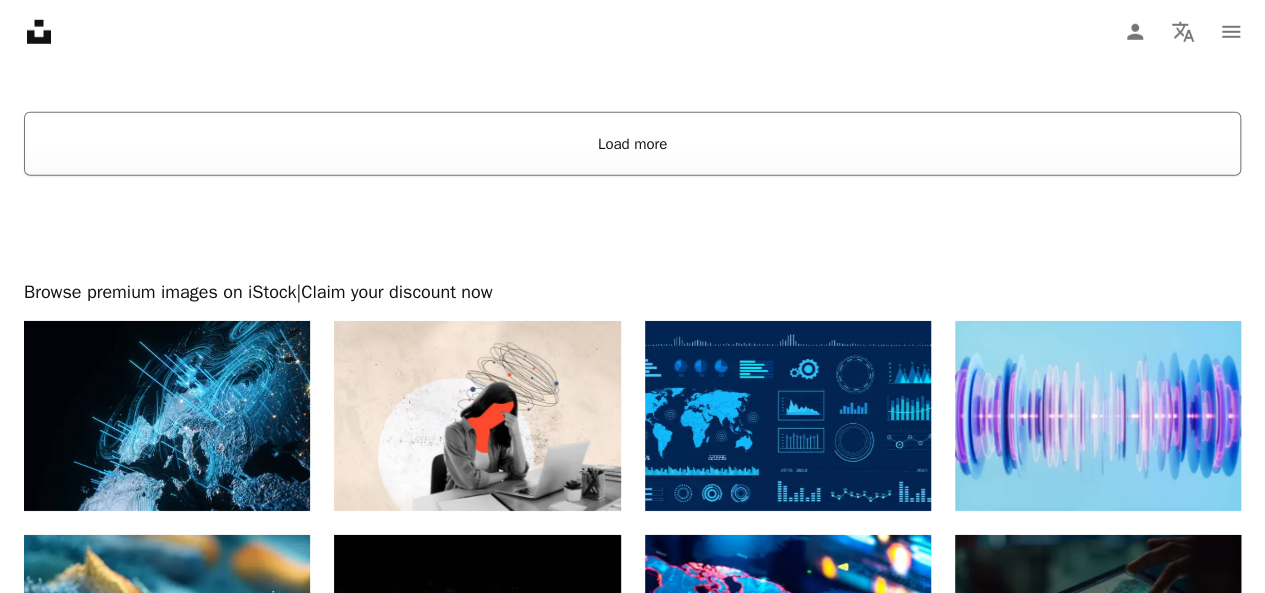 click on "Load more" at bounding box center (632, 144) 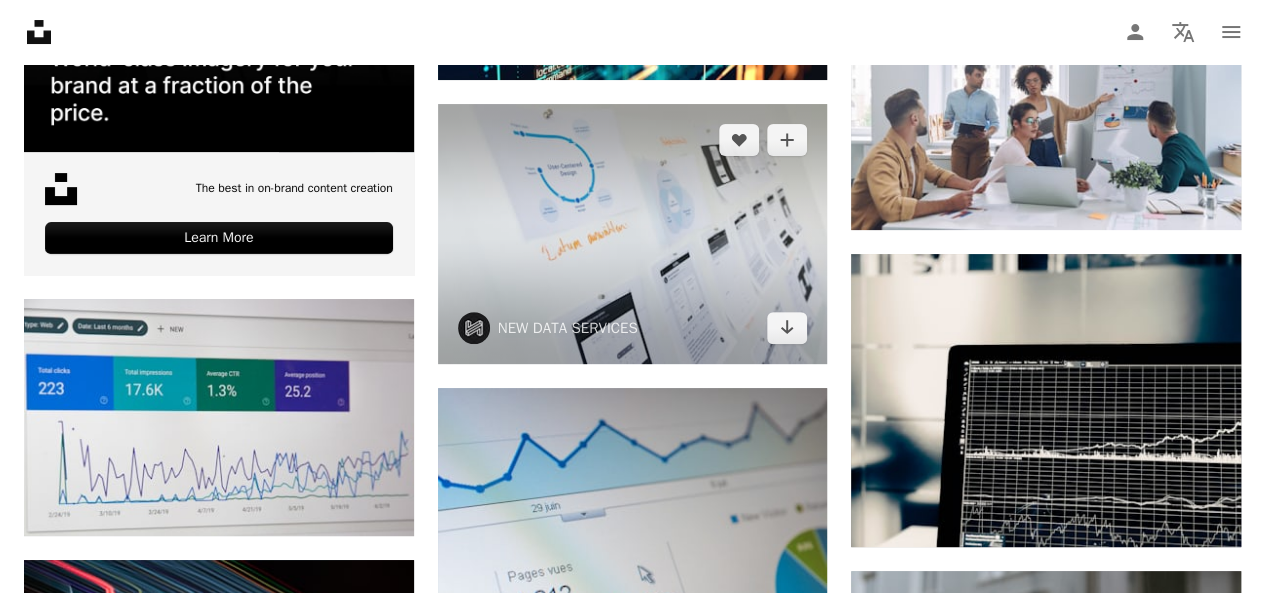 scroll, scrollTop: 4000, scrollLeft: 0, axis: vertical 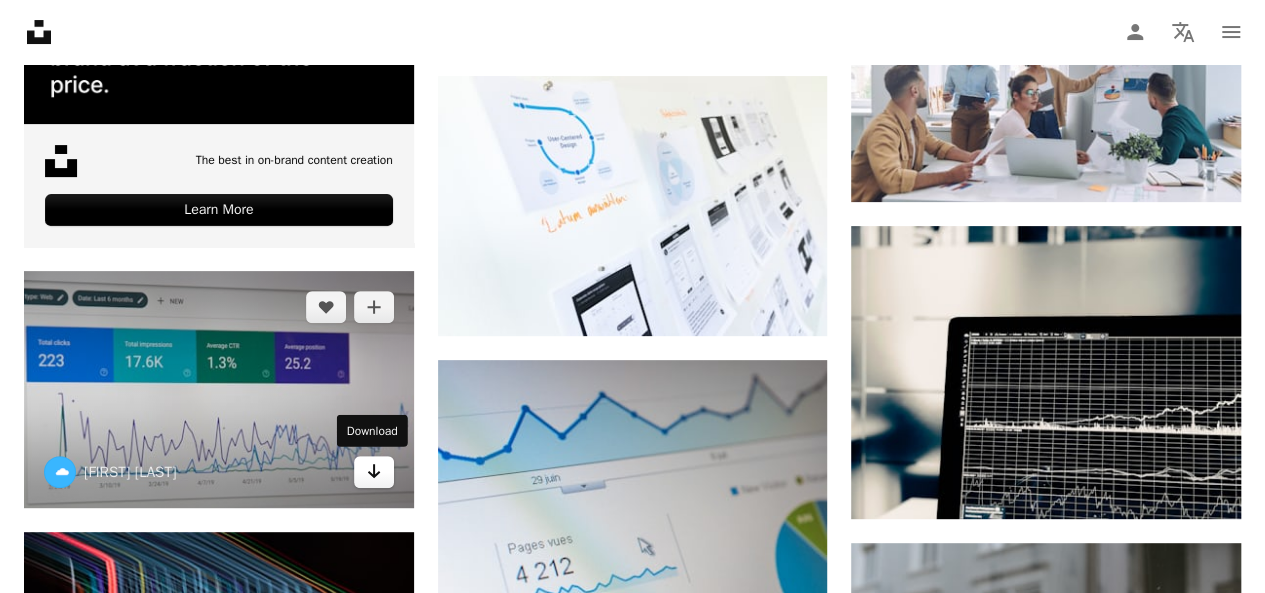 click on "Arrow pointing down" 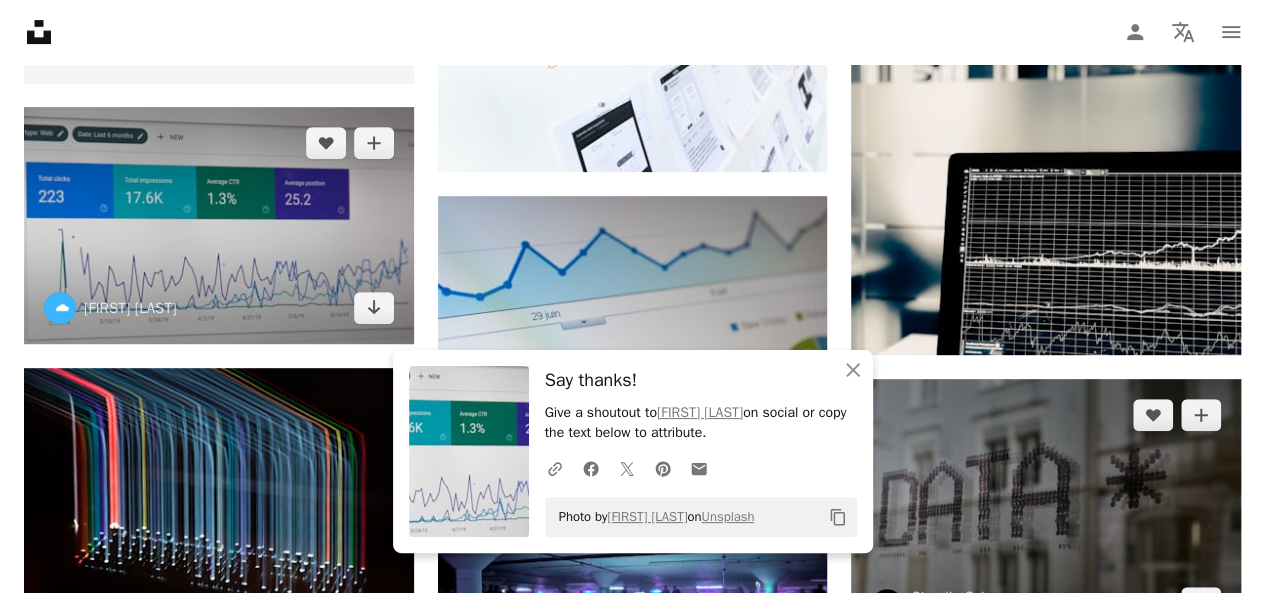 scroll, scrollTop: 4300, scrollLeft: 0, axis: vertical 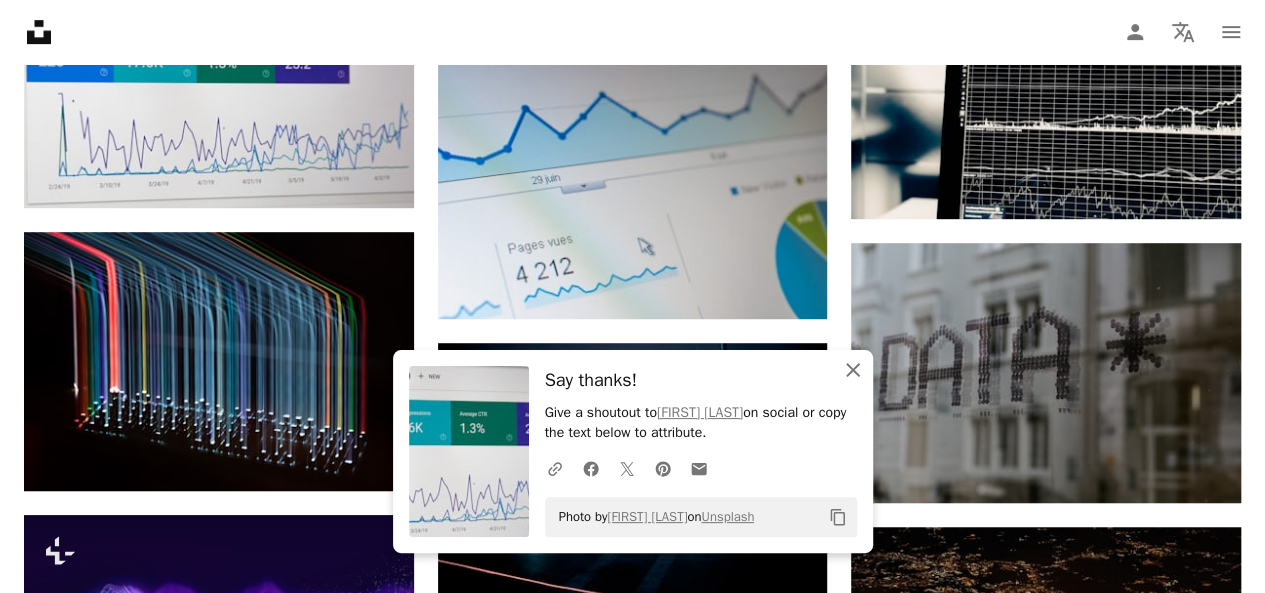 click 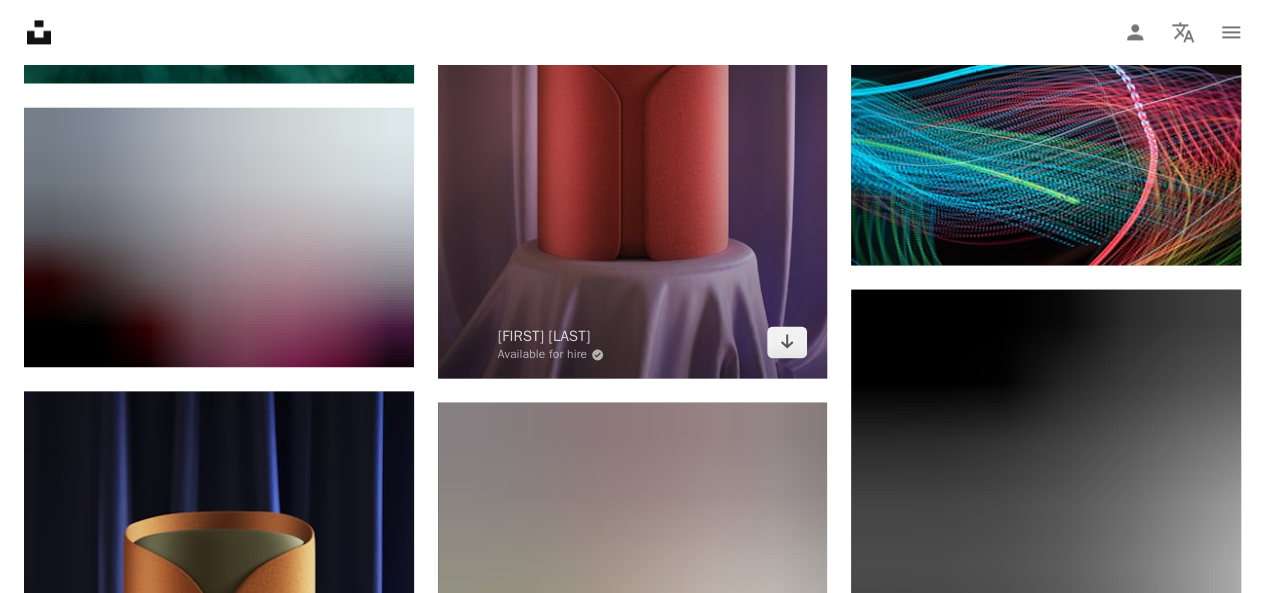 scroll, scrollTop: 5300, scrollLeft: 0, axis: vertical 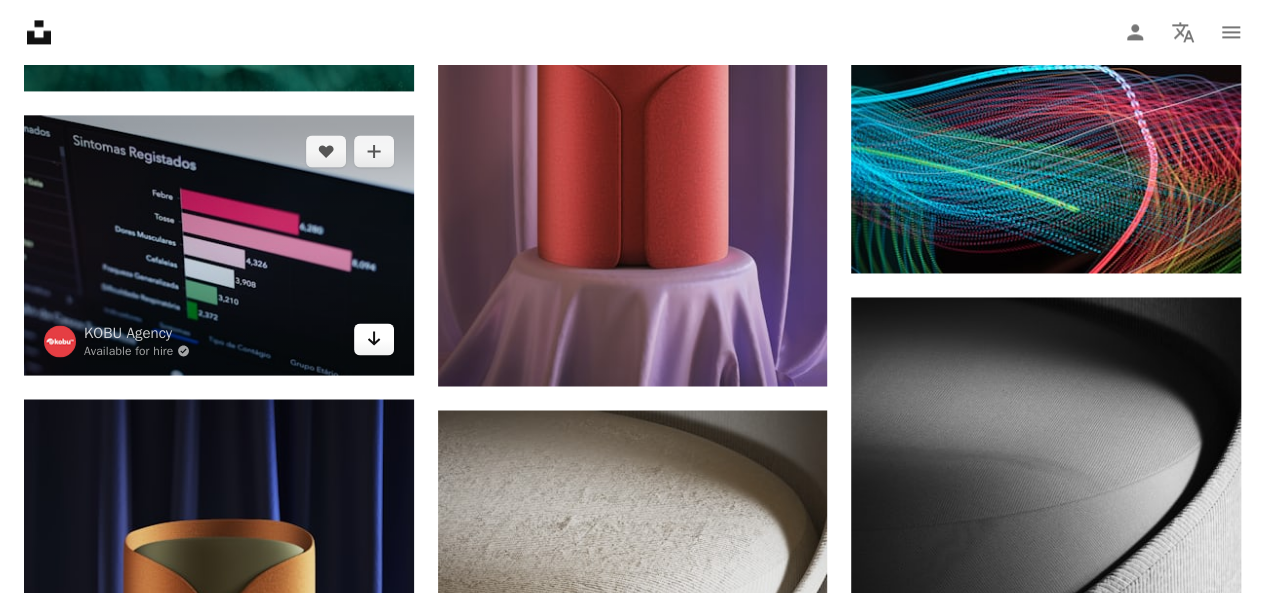 click on "Arrow pointing down" 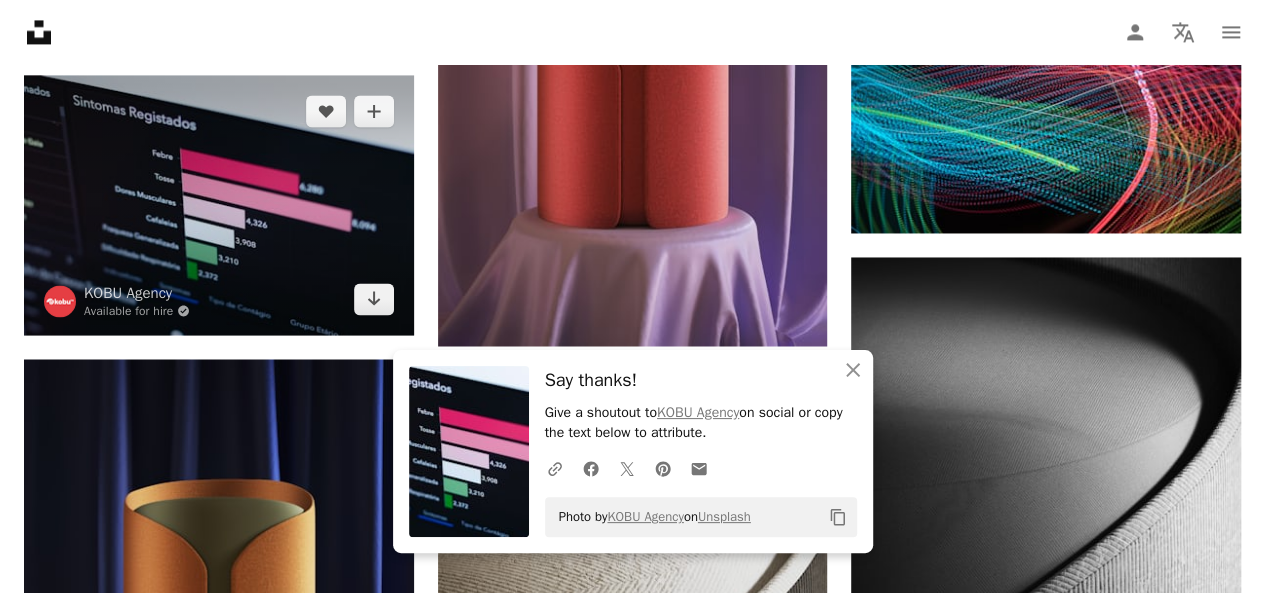 scroll, scrollTop: 5500, scrollLeft: 0, axis: vertical 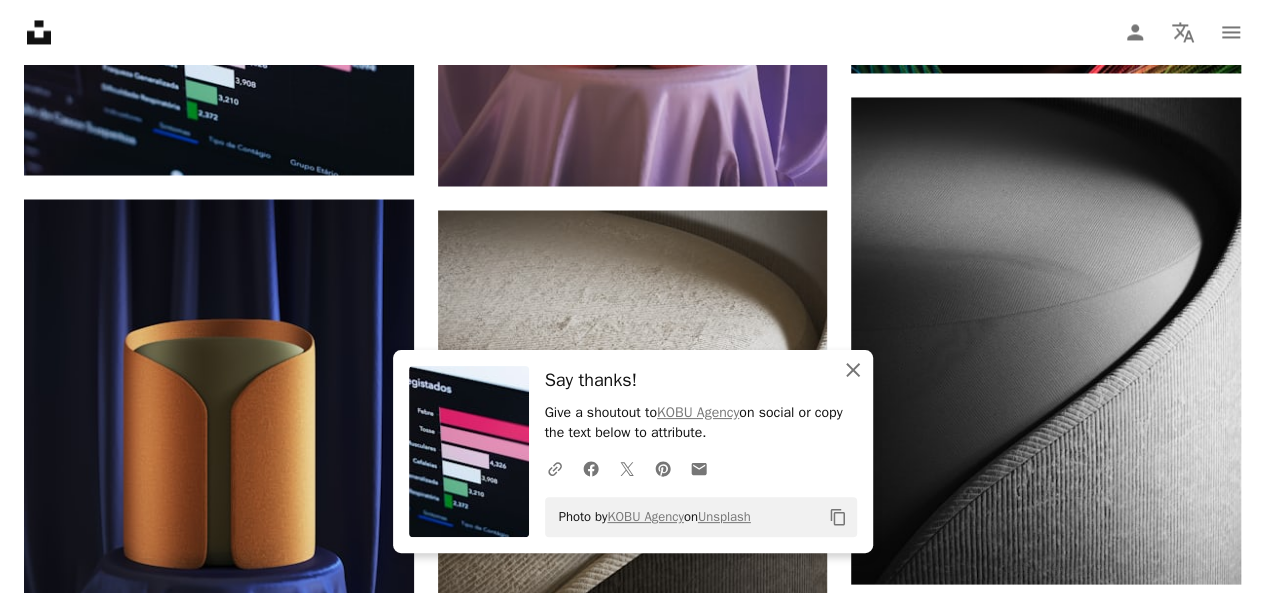 drag, startPoint x: 856, startPoint y: 365, endPoint x: 833, endPoint y: 370, distance: 23.537205 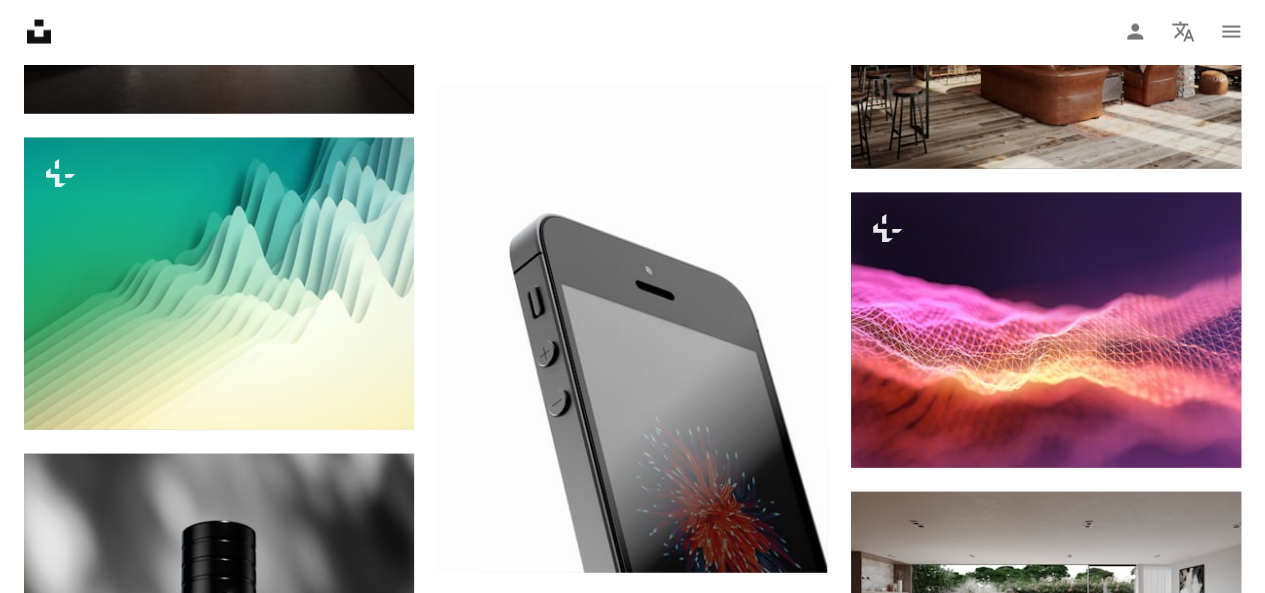 scroll, scrollTop: 9400, scrollLeft: 0, axis: vertical 